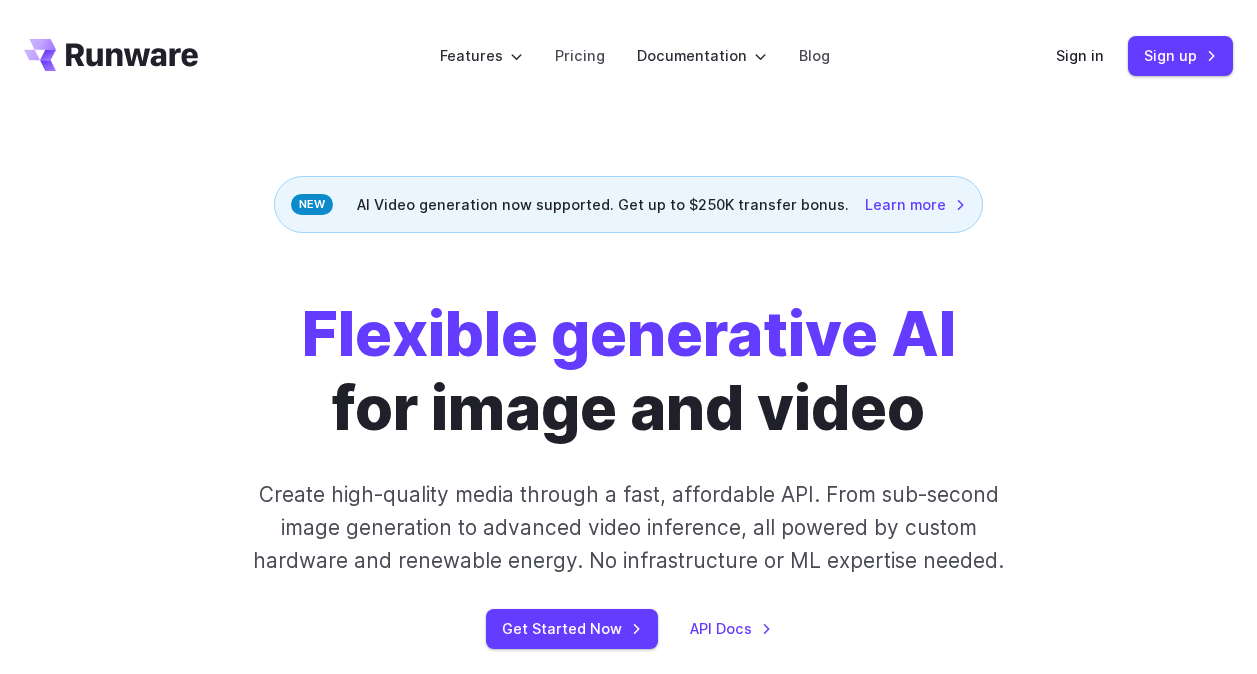 scroll, scrollTop: 0, scrollLeft: 0, axis: both 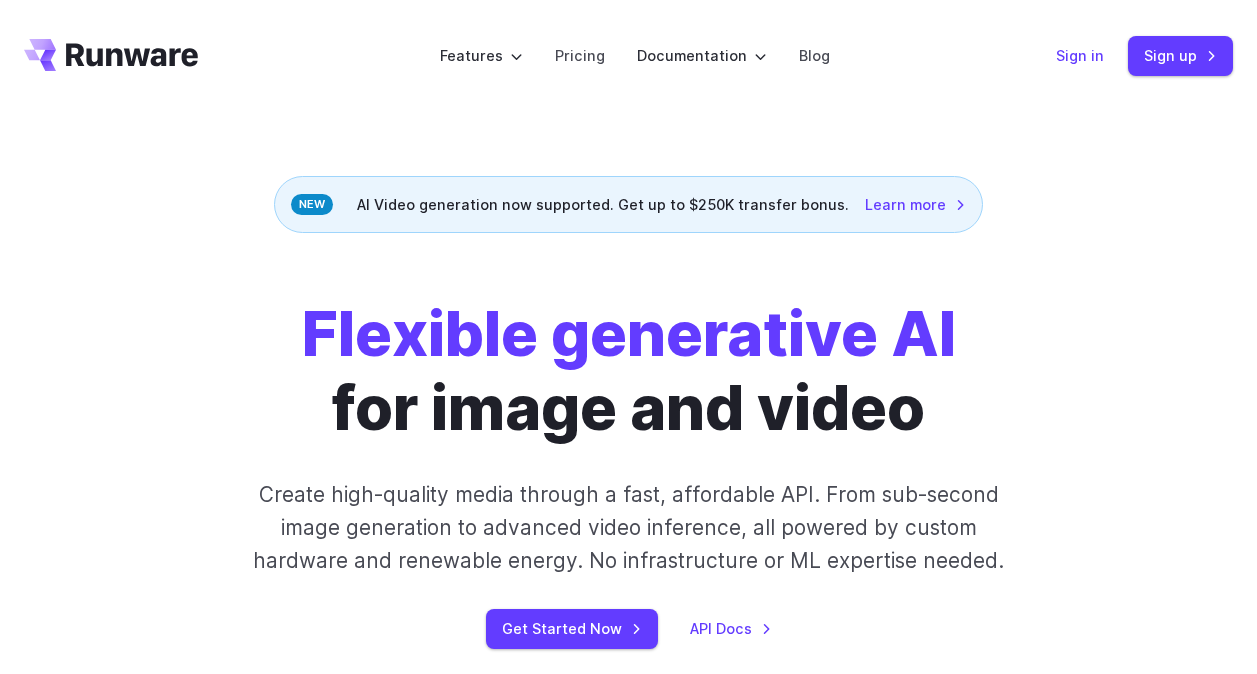 click on "Sign in" at bounding box center (1080, 55) 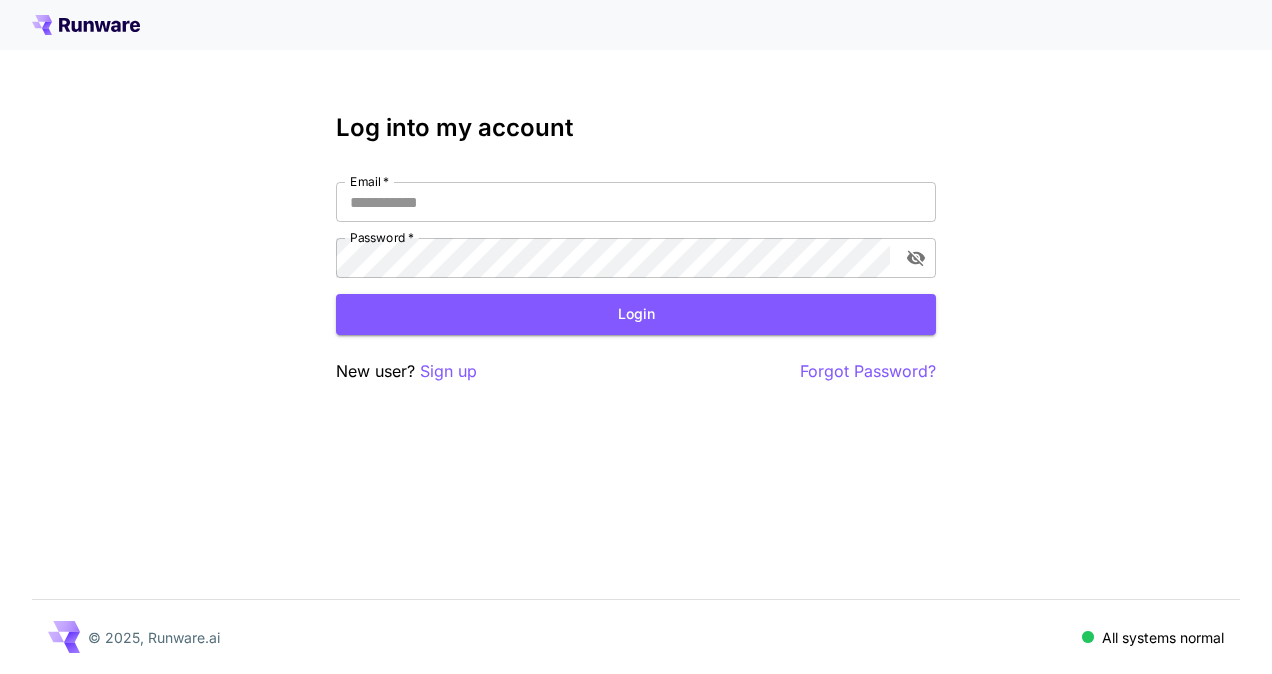 scroll, scrollTop: 0, scrollLeft: 0, axis: both 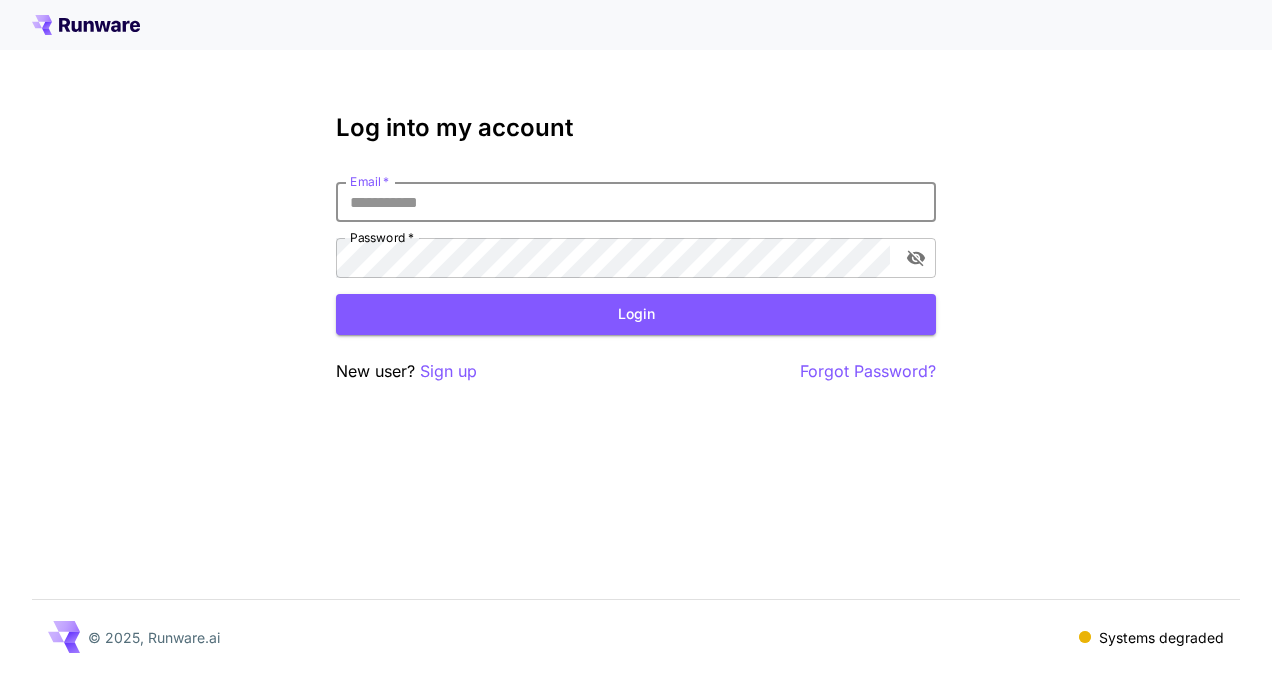 click on "Email   *" at bounding box center (636, 202) 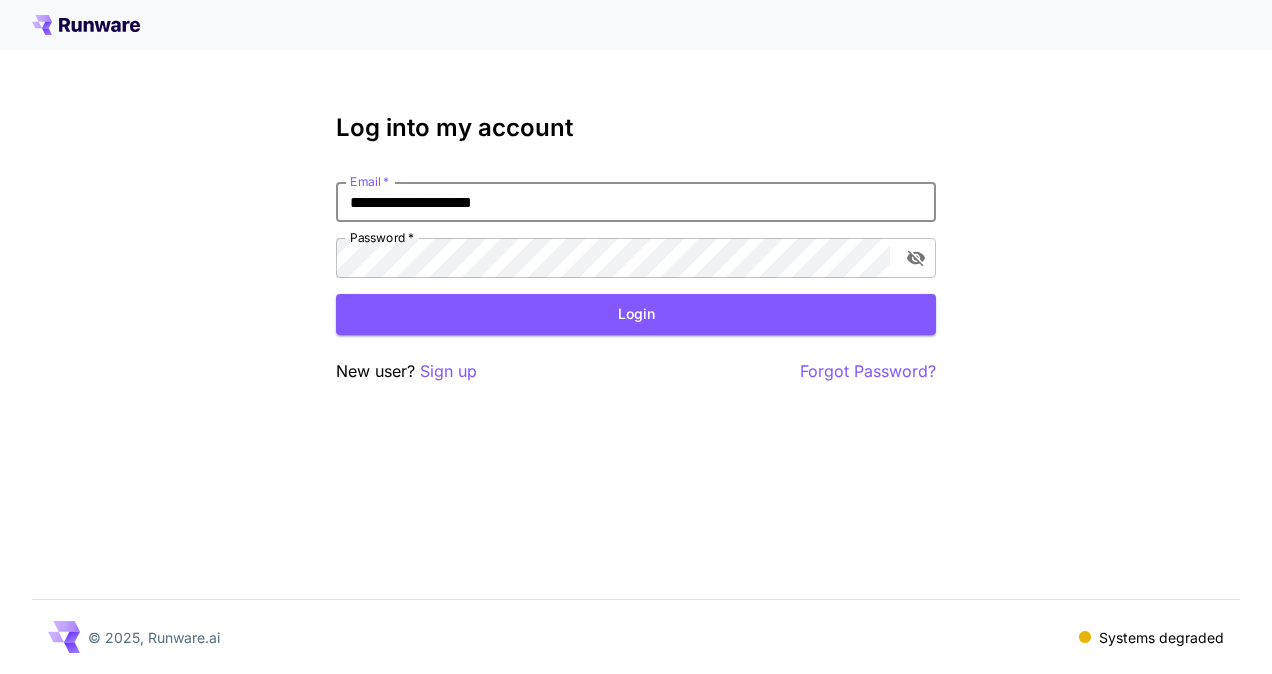type on "**********" 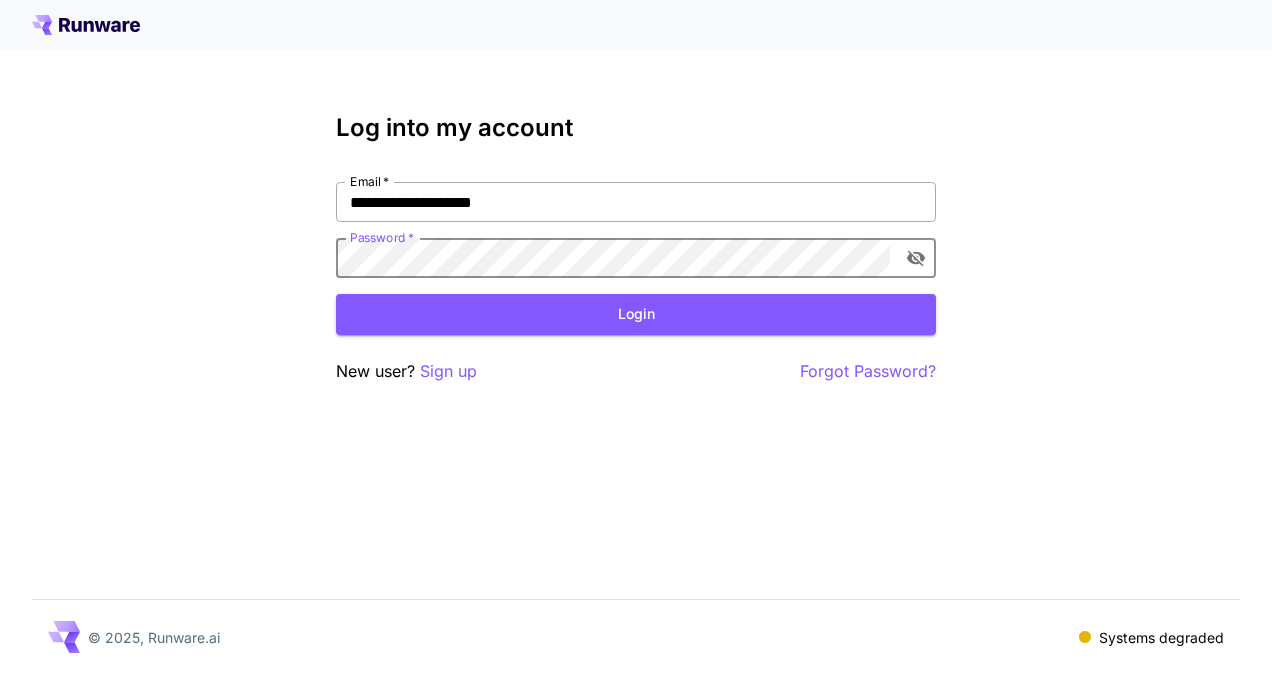 click on "Login" at bounding box center (636, 314) 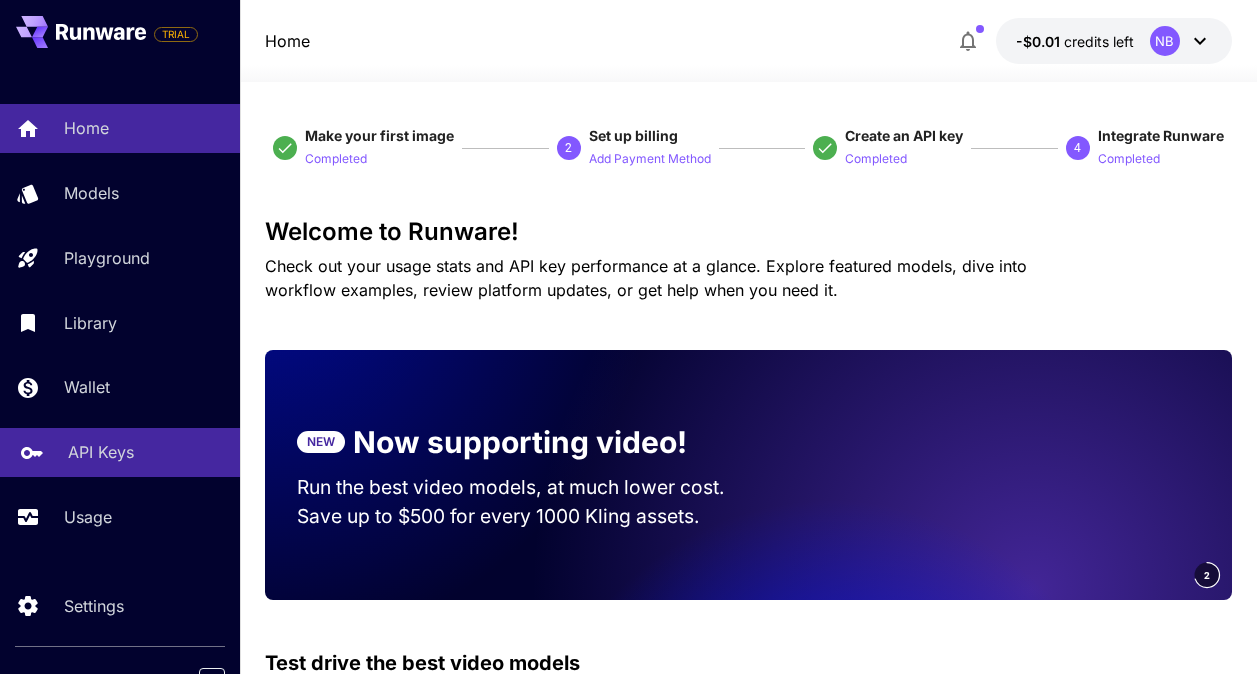 click on "API Keys" at bounding box center (101, 452) 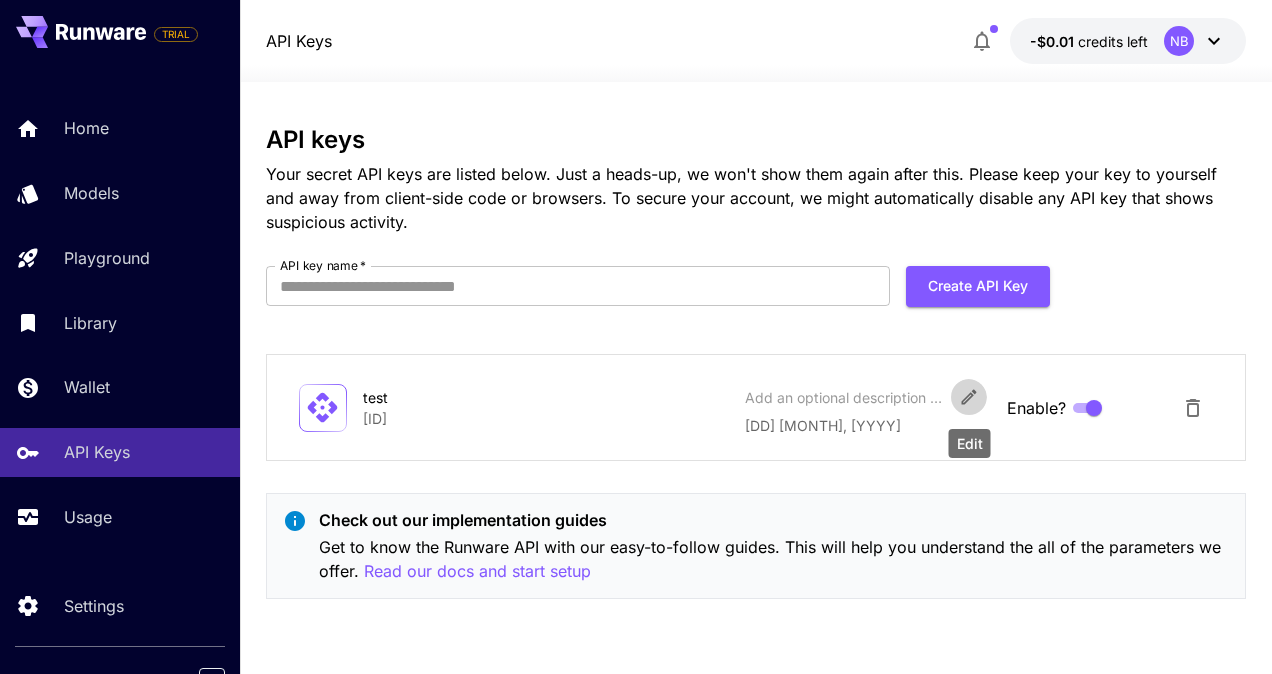 click 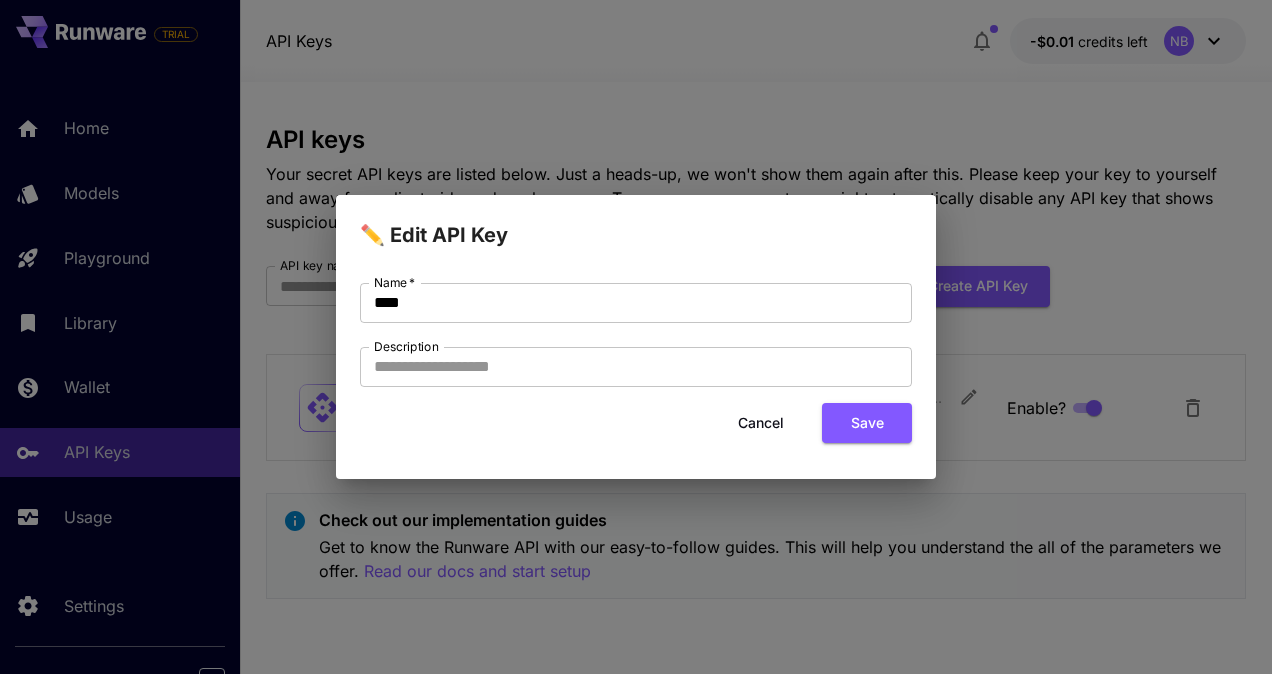 click on "Cancel" at bounding box center [761, 423] 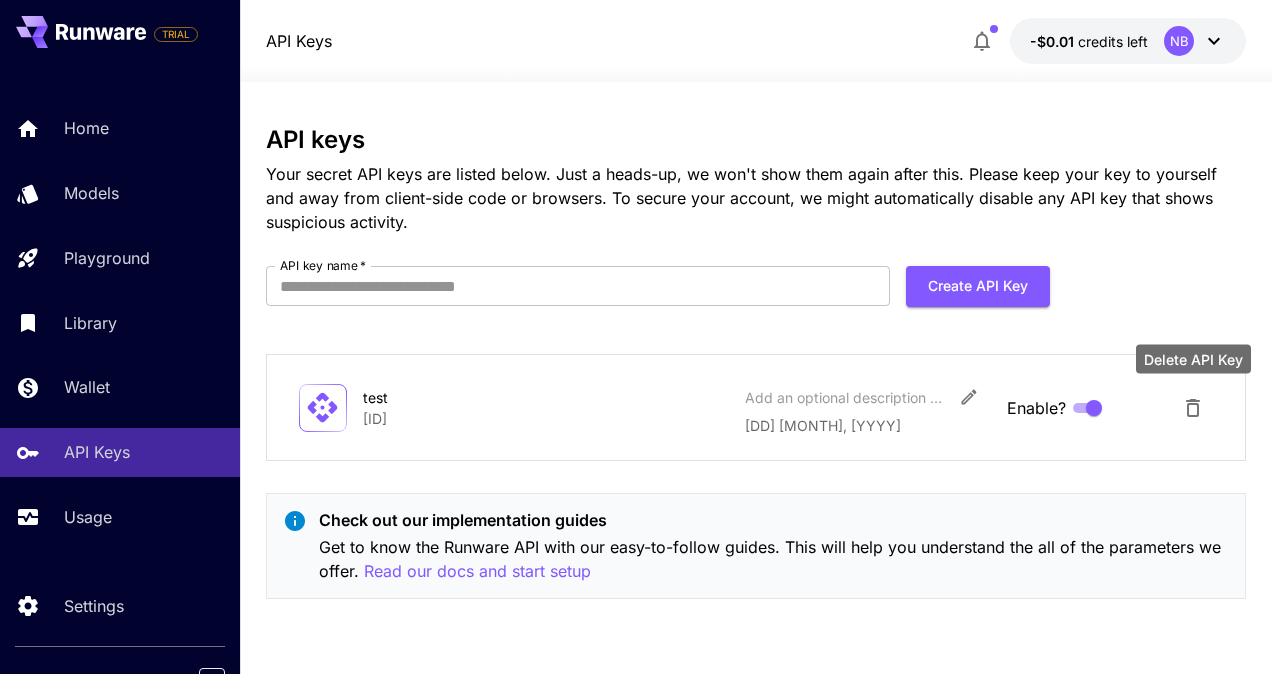 click at bounding box center (1193, 408) 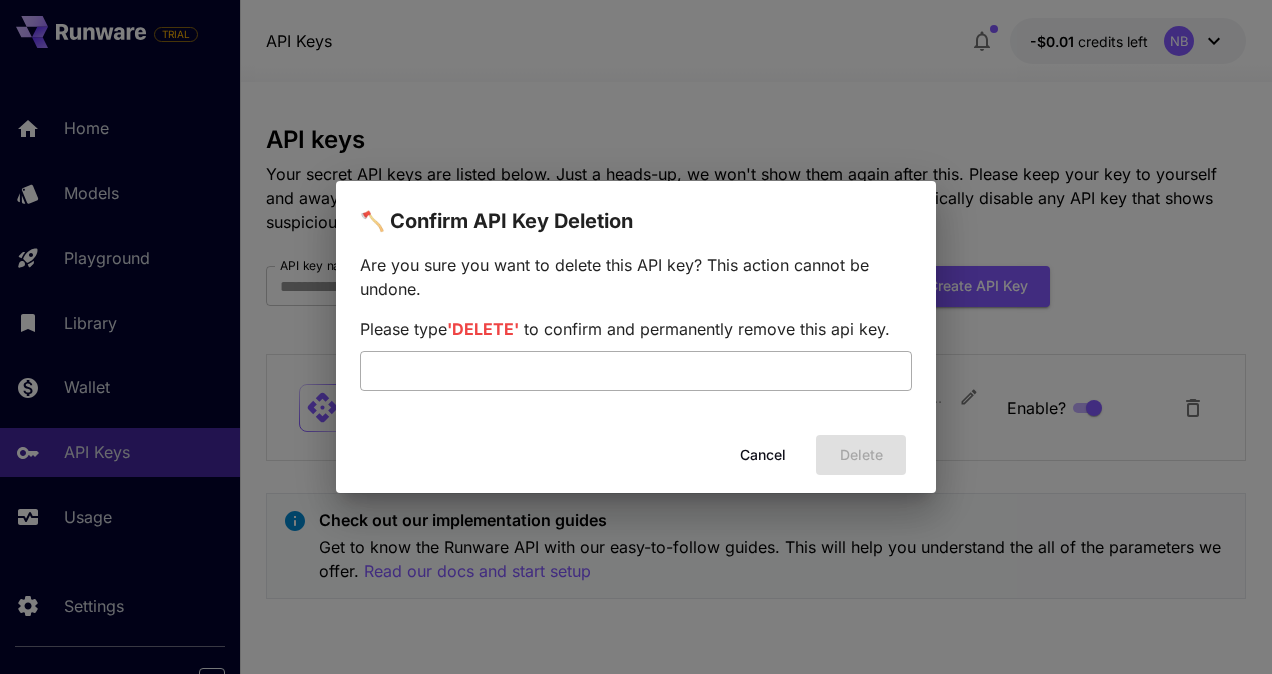 click at bounding box center [636, 371] 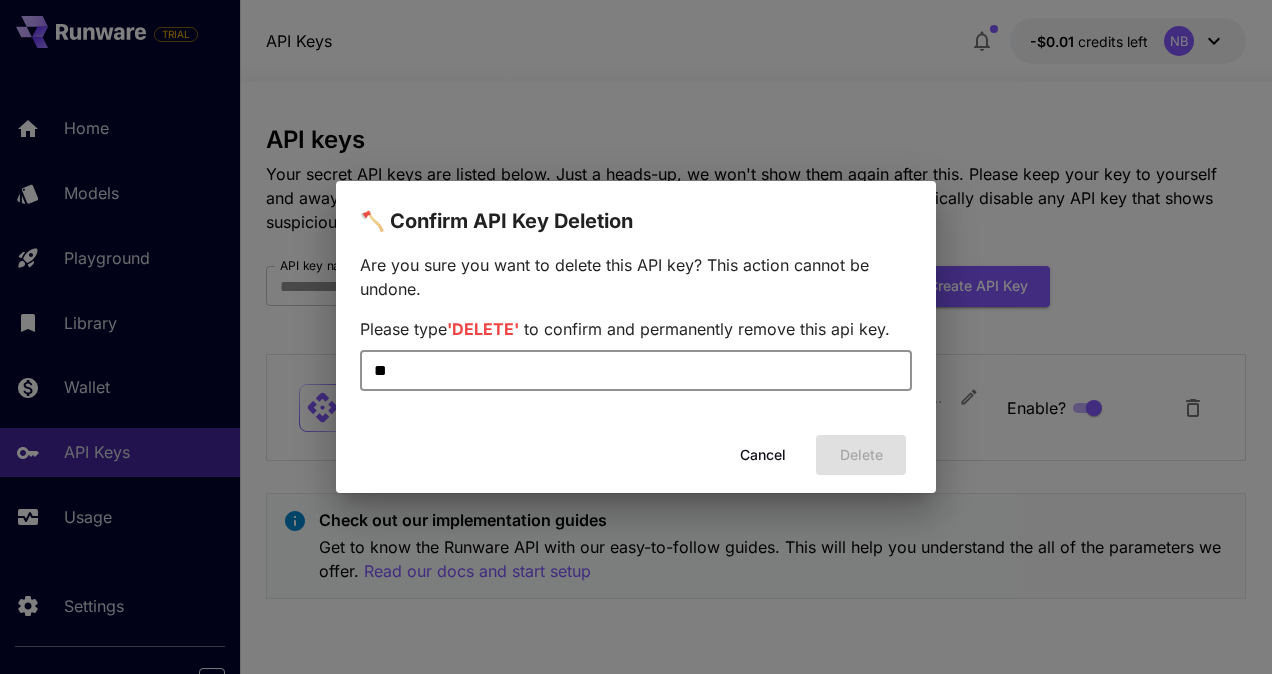 type on "*" 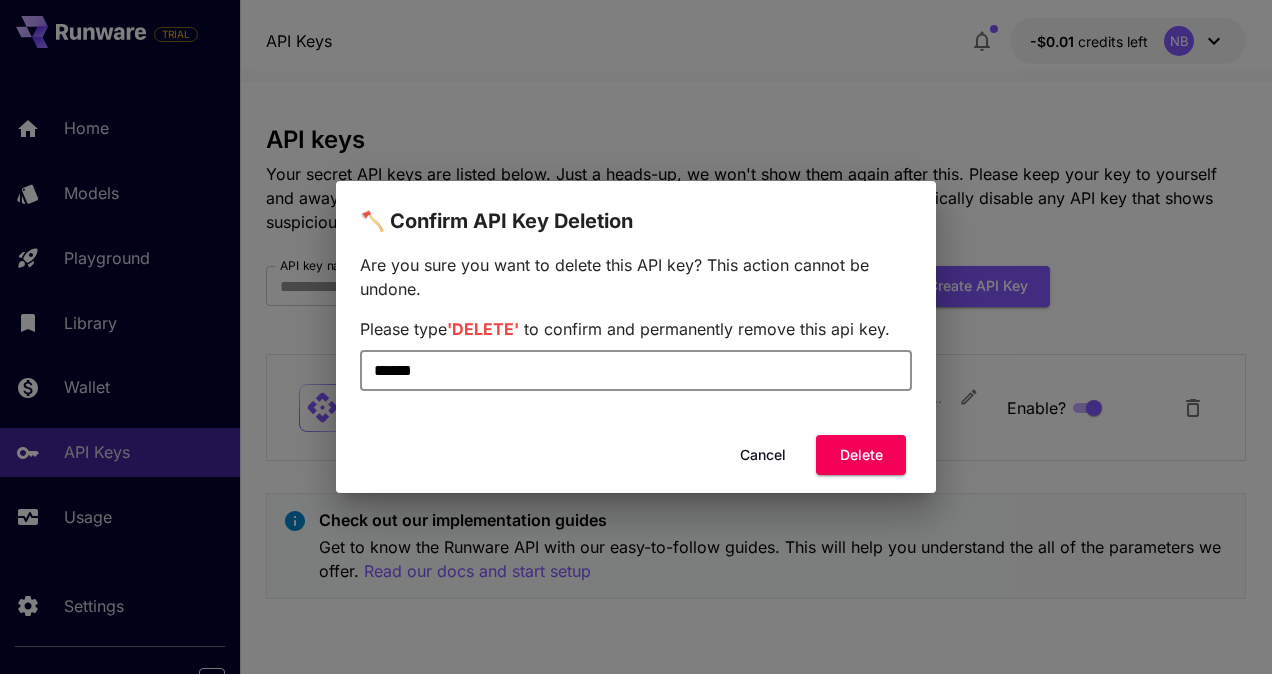 type on "******" 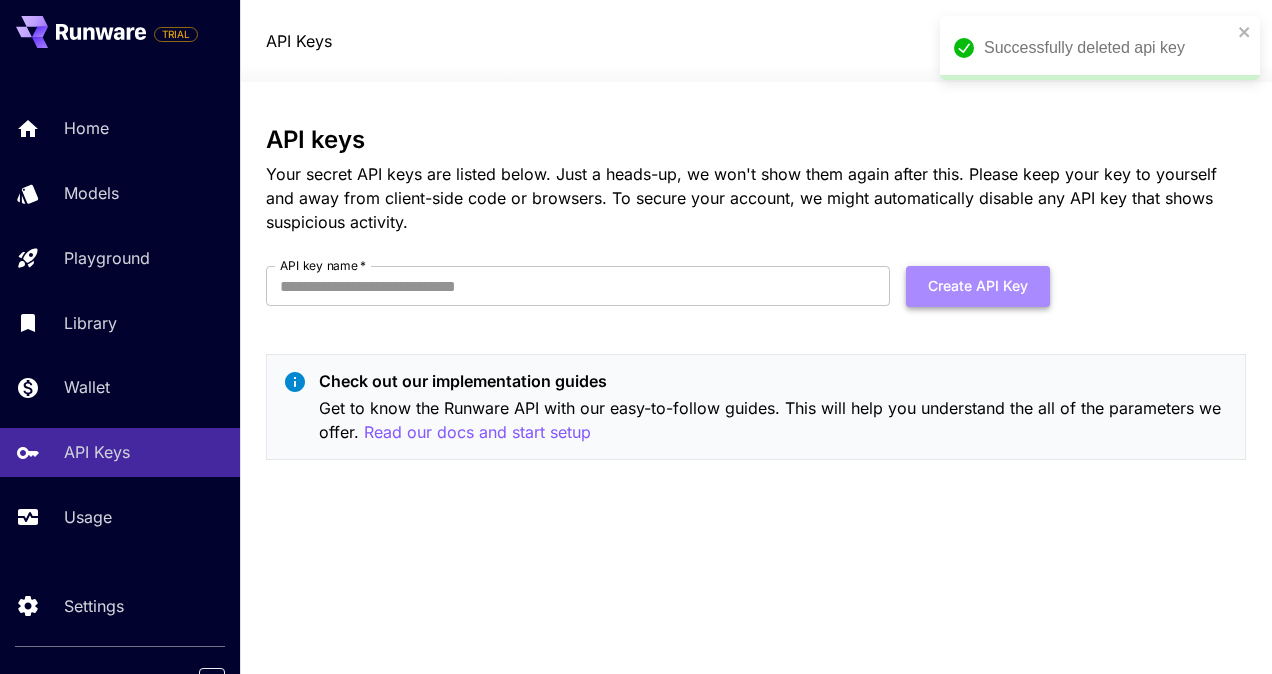 click on "Create API Key" at bounding box center [978, 286] 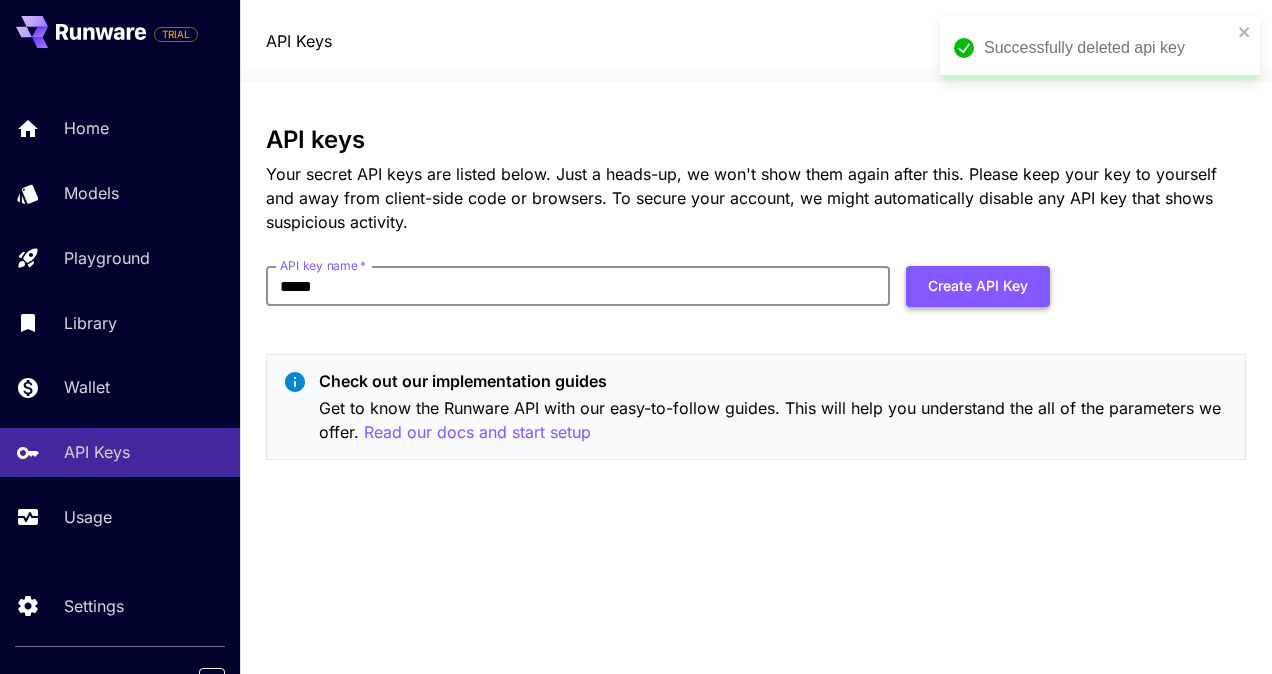 type on "*****" 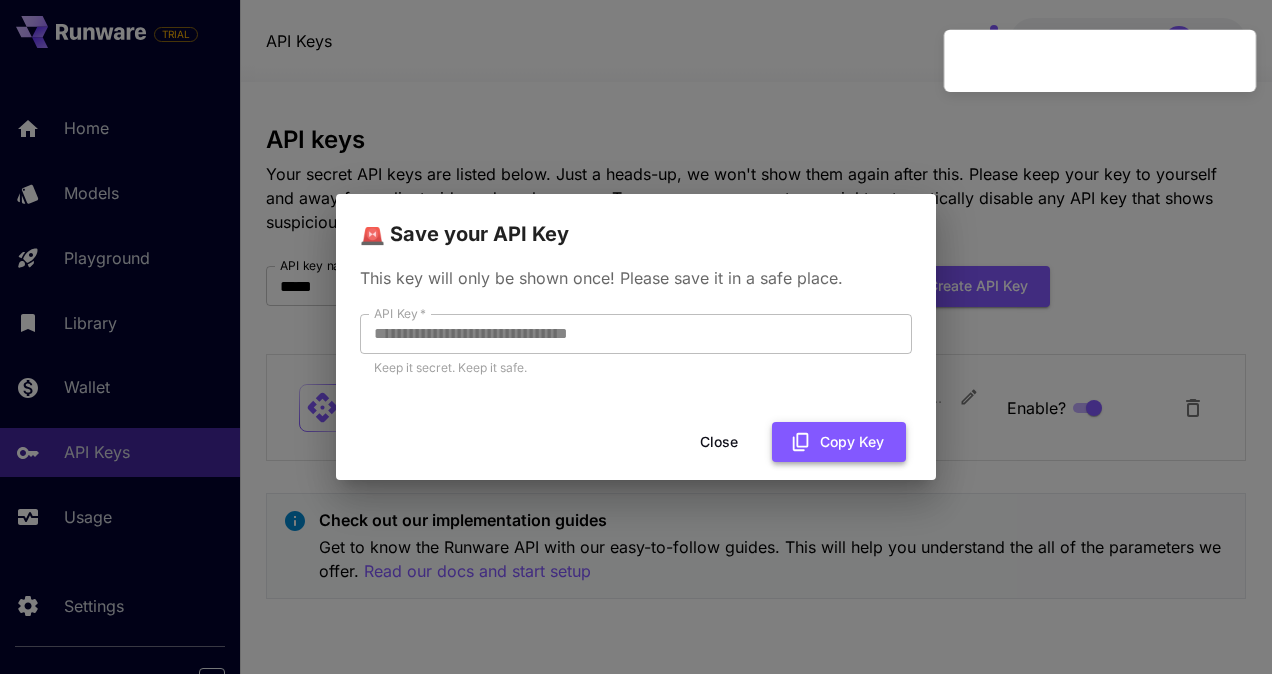 click 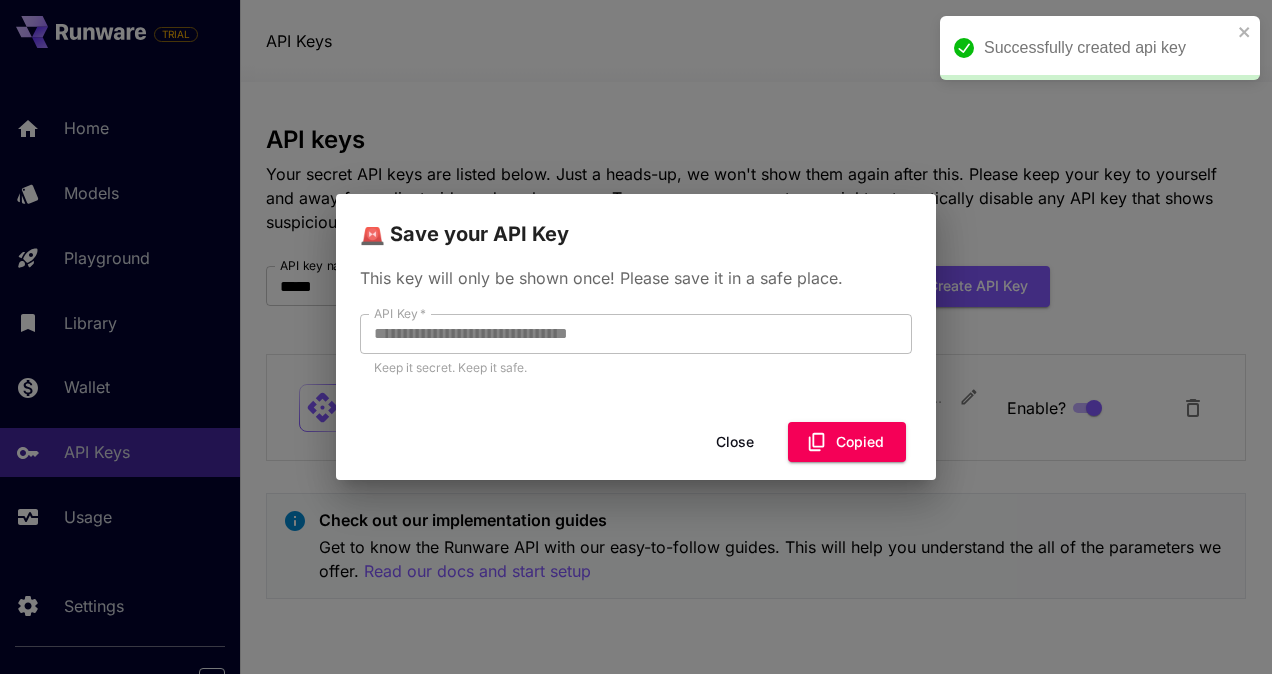 click on "Close" at bounding box center [735, 442] 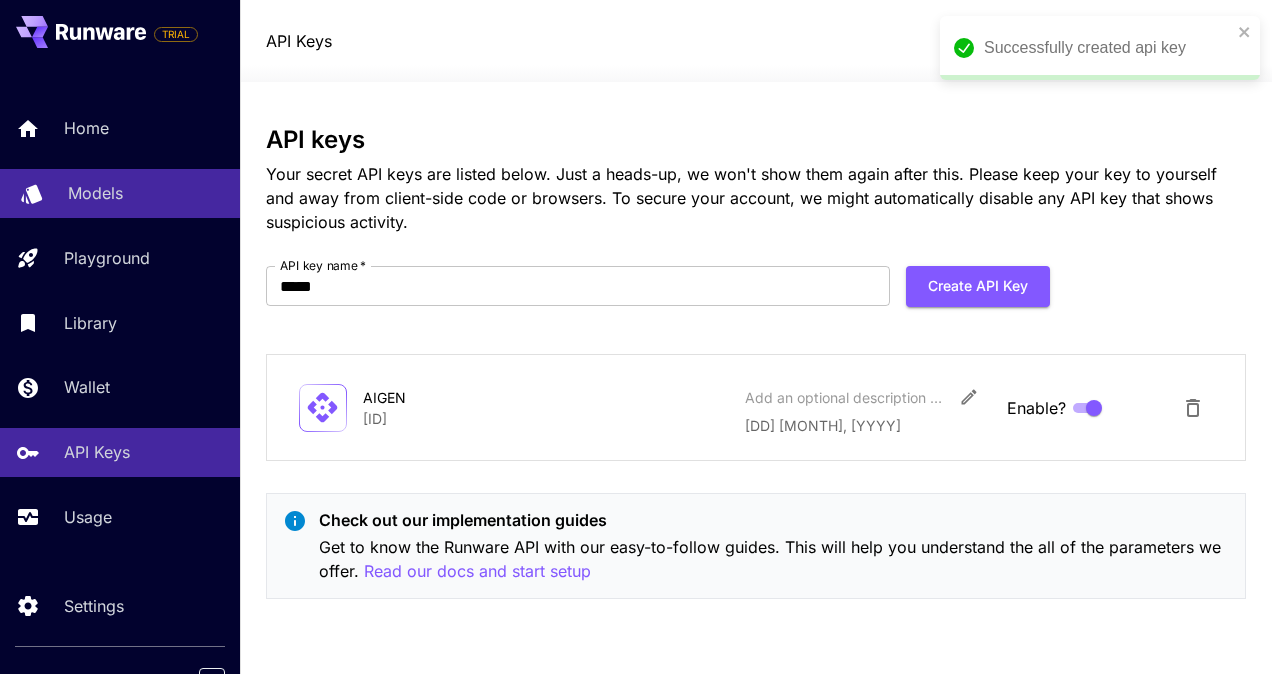 click on "Models" at bounding box center [146, 193] 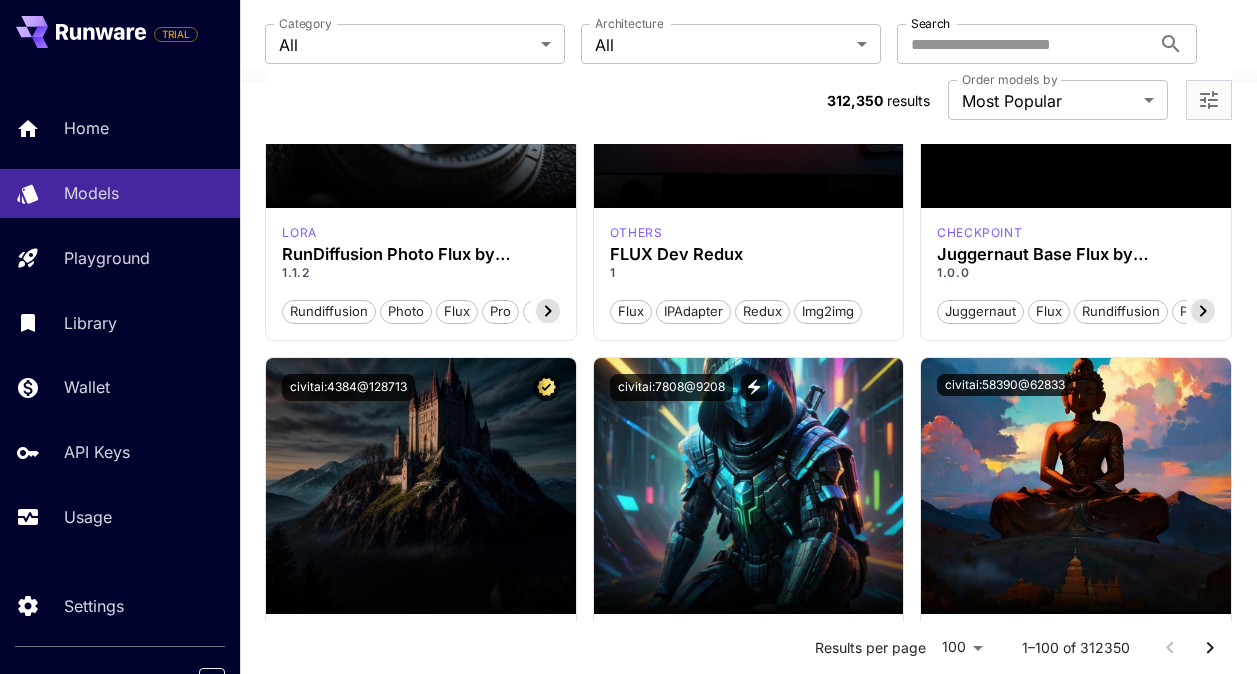 scroll, scrollTop: 2941, scrollLeft: 0, axis: vertical 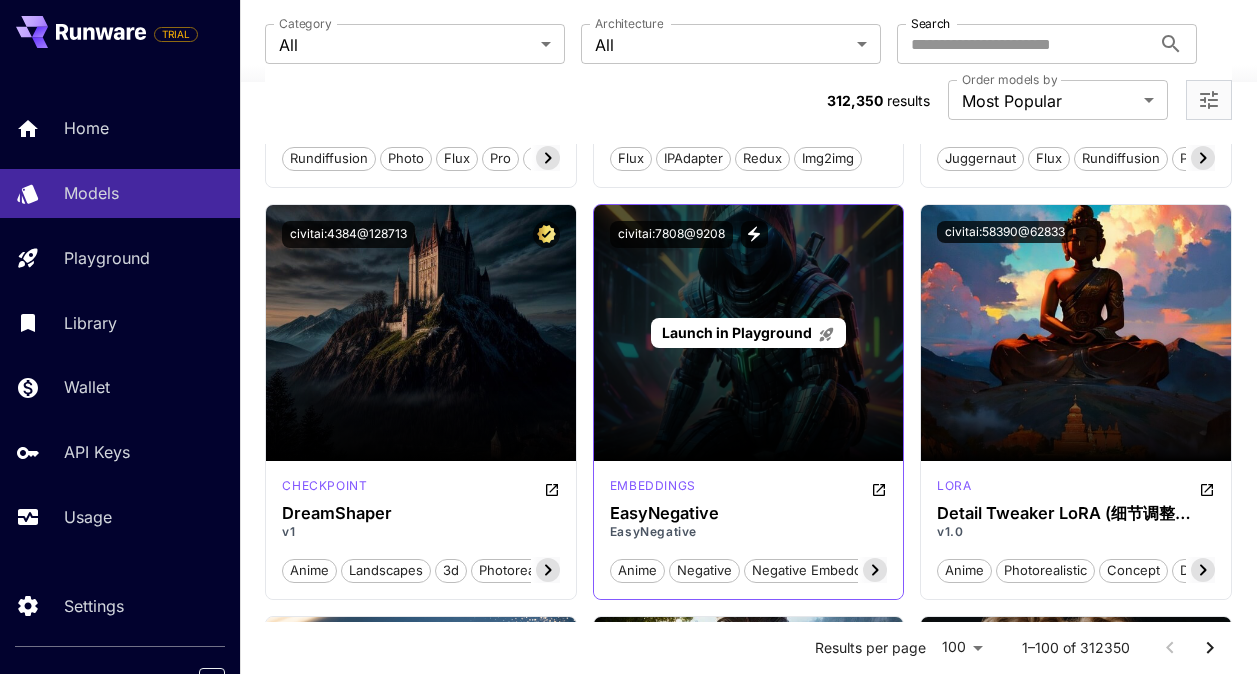 click on "Launch in Playground" at bounding box center [748, 333] 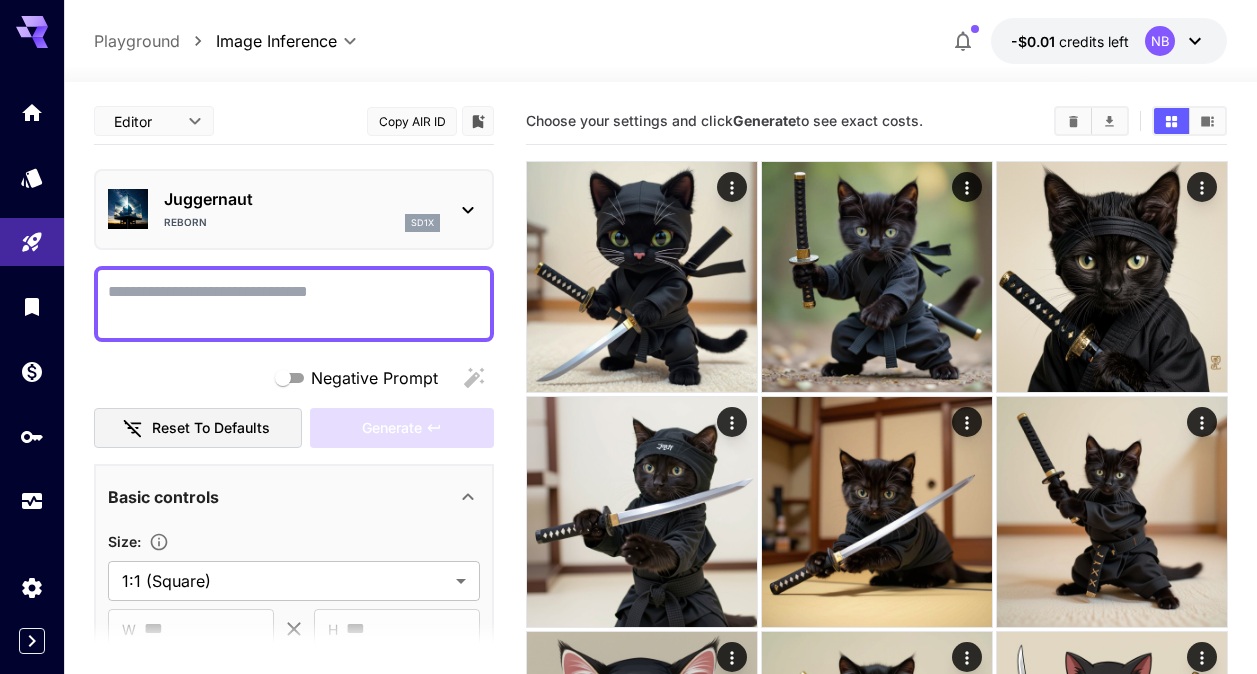 scroll, scrollTop: 0, scrollLeft: 0, axis: both 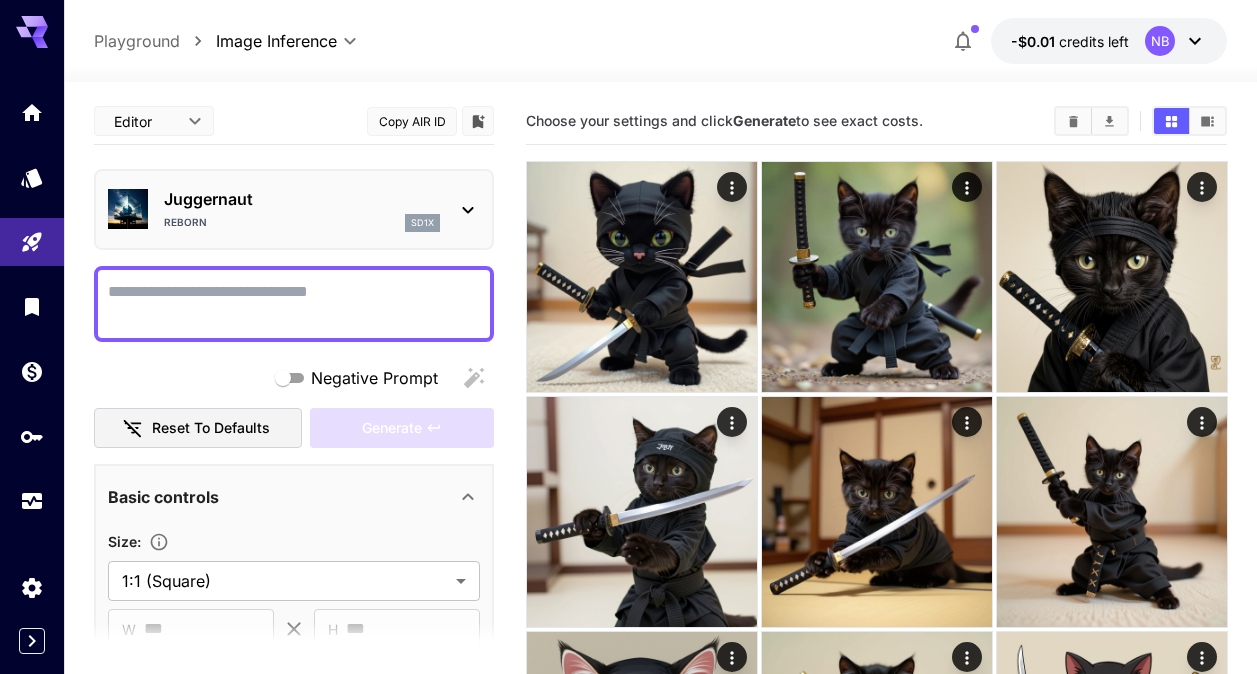 click on "Juggernaut Reborn sd1x" at bounding box center [294, 209] 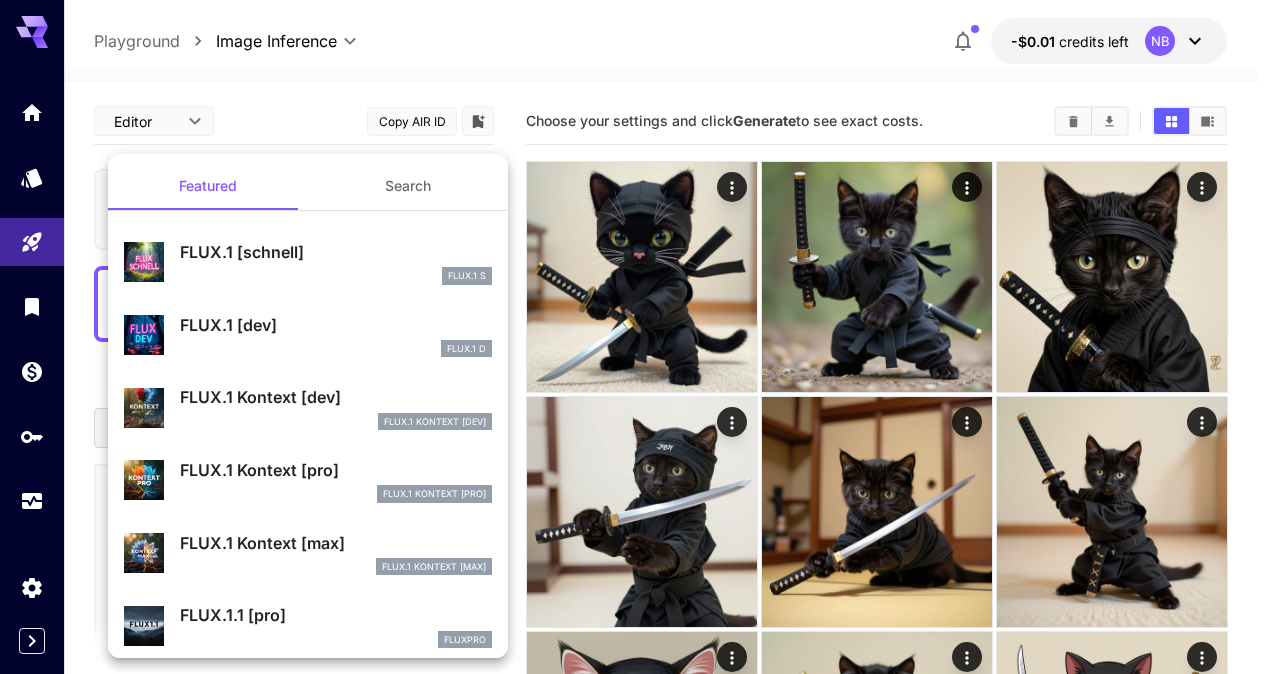 click at bounding box center [636, 337] 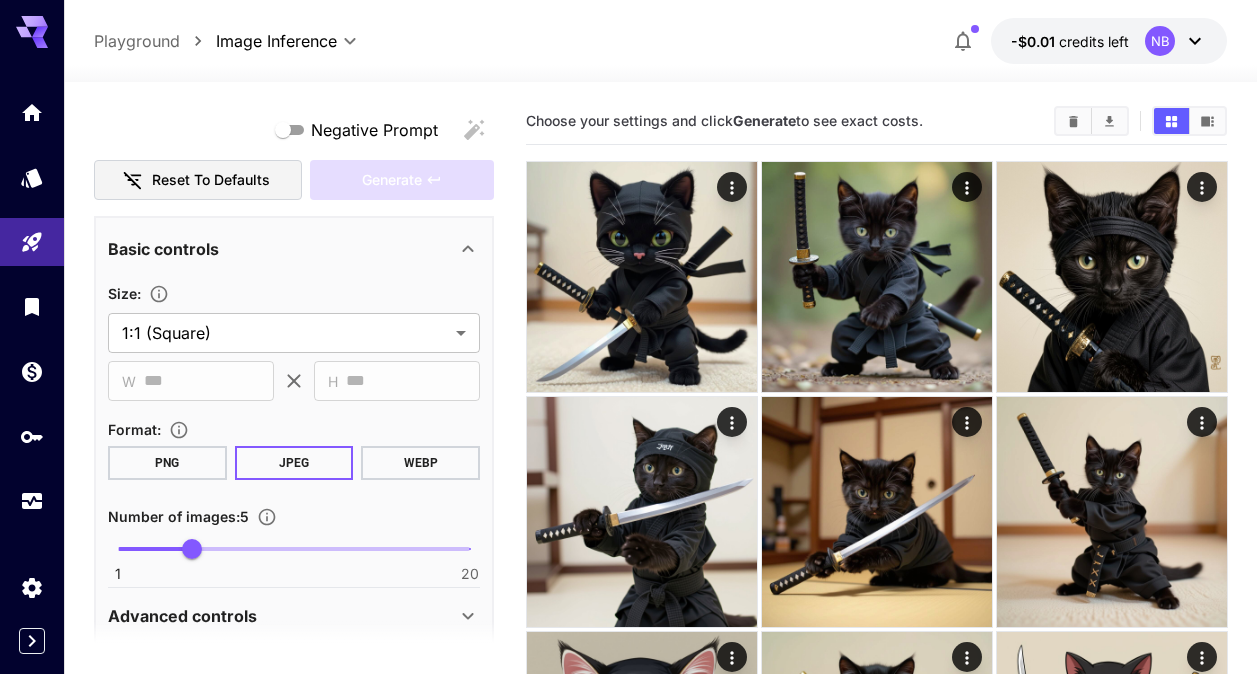 scroll, scrollTop: 0, scrollLeft: 0, axis: both 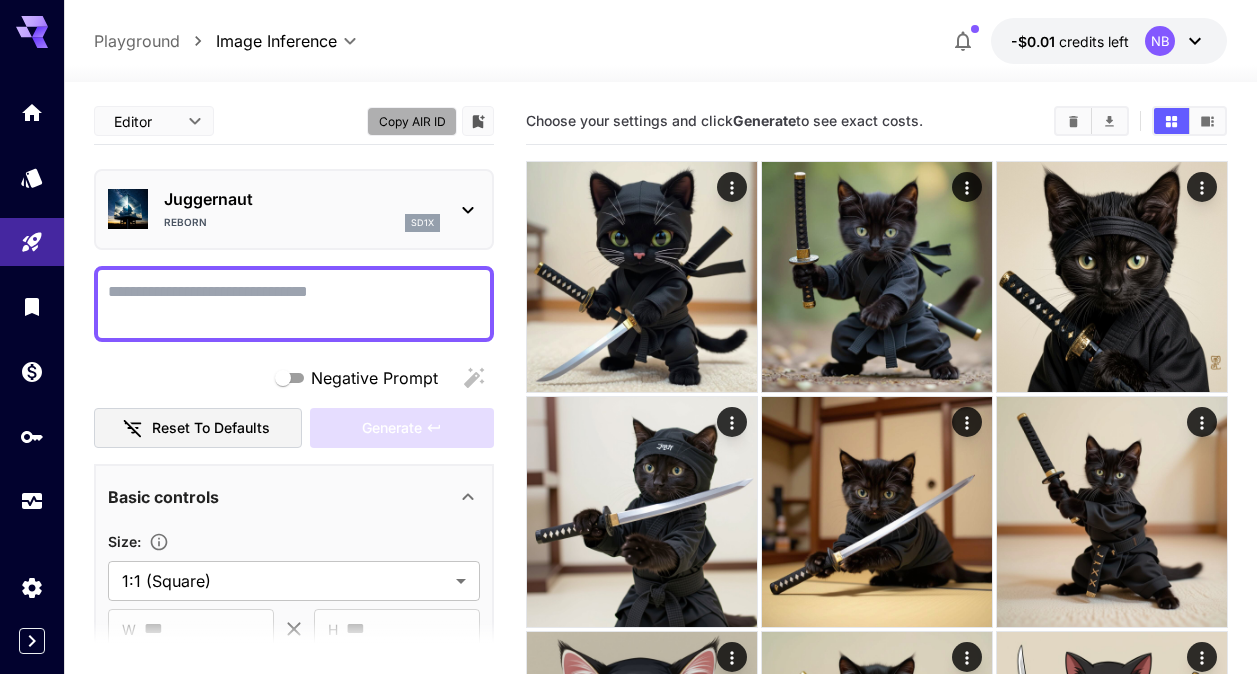 click on "Copy AIR ID" at bounding box center (412, 121) 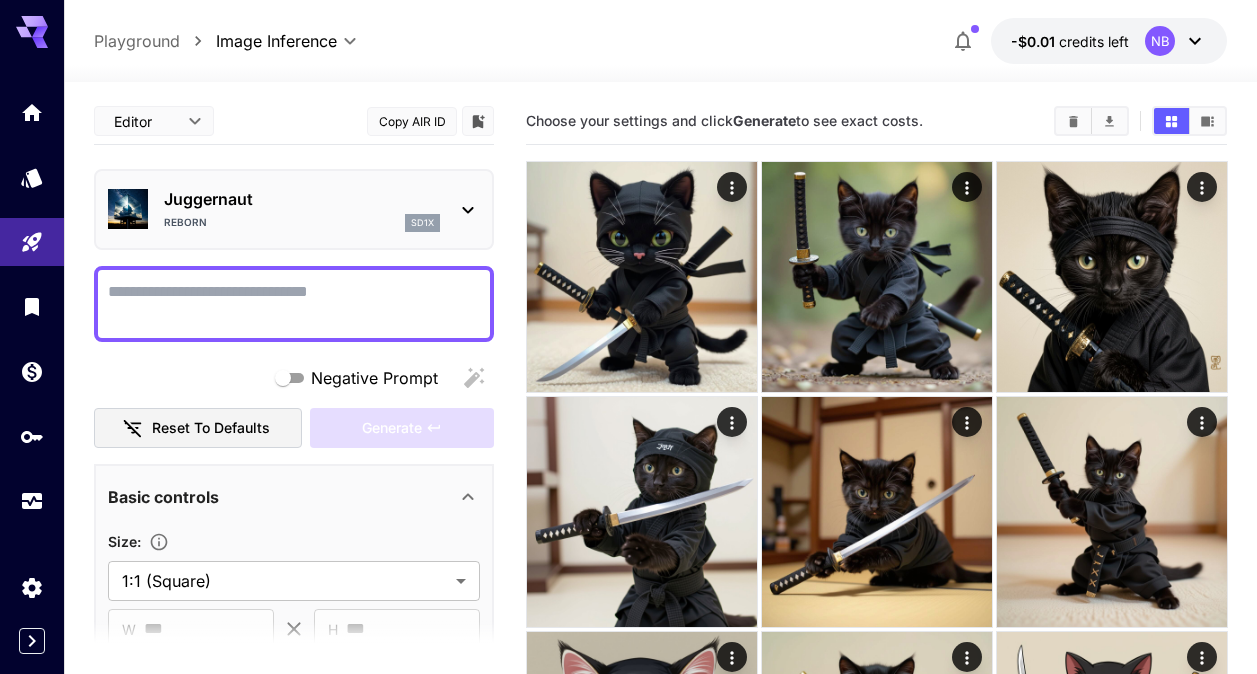 click on "Negative Prompt" at bounding box center [294, 304] 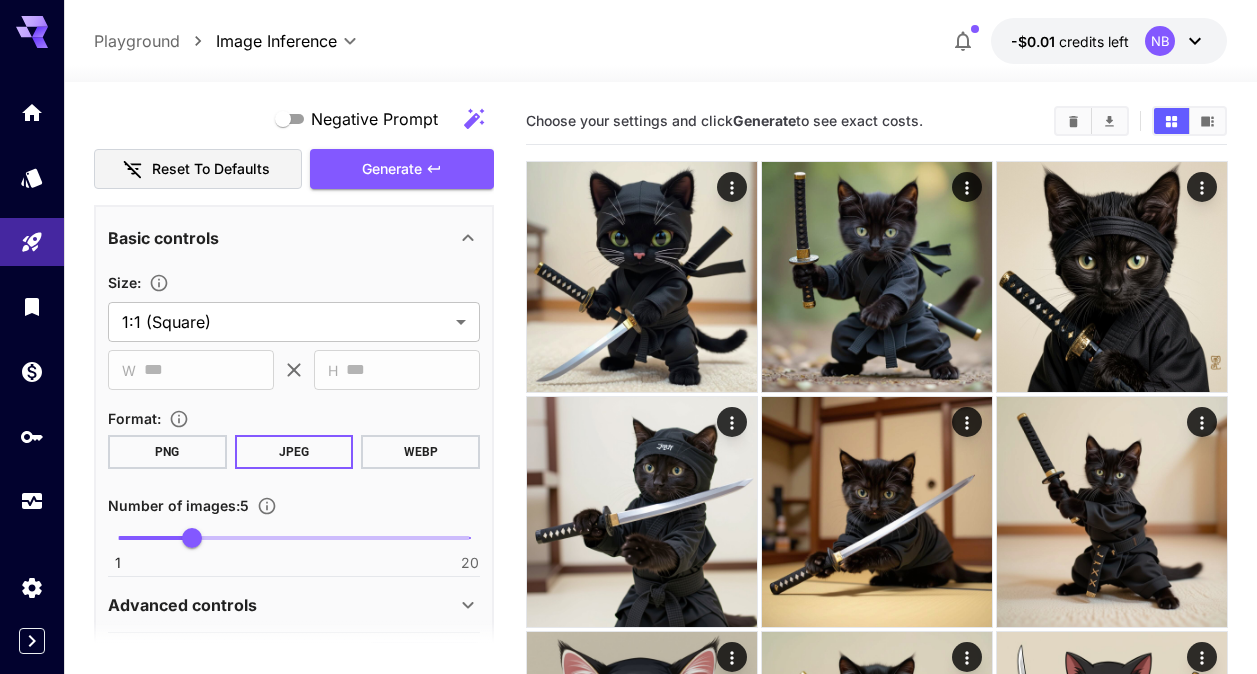 scroll, scrollTop: 325, scrollLeft: 0, axis: vertical 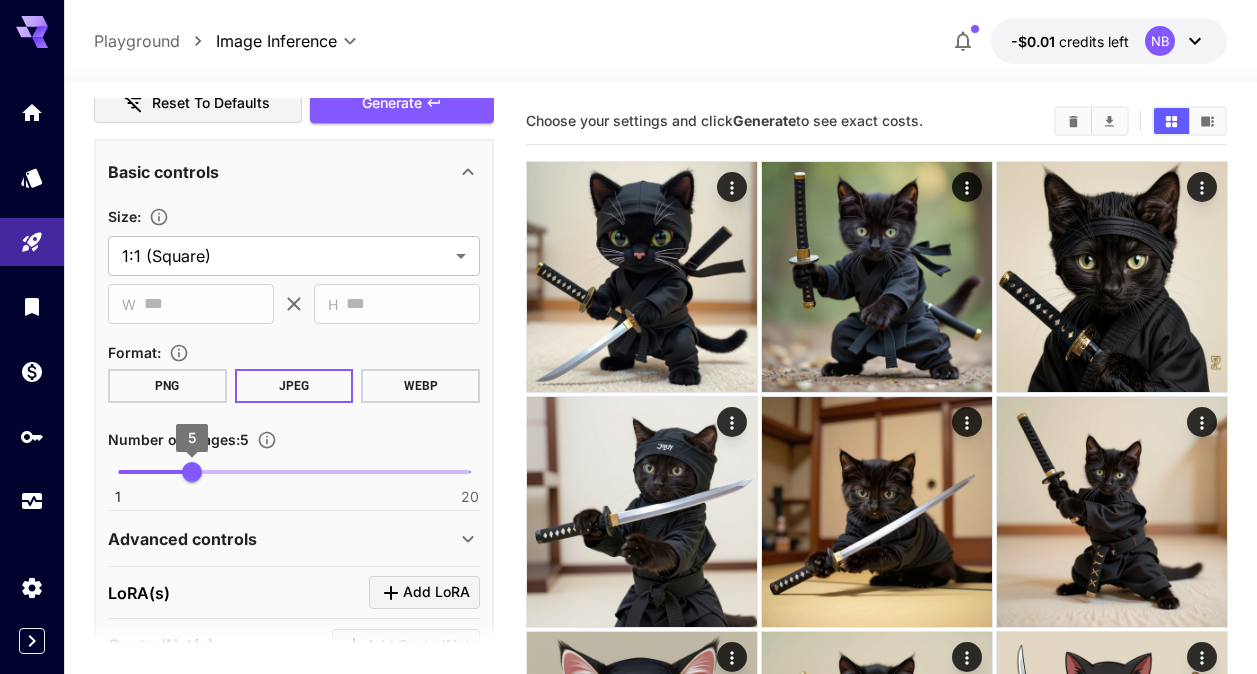 type on "*********" 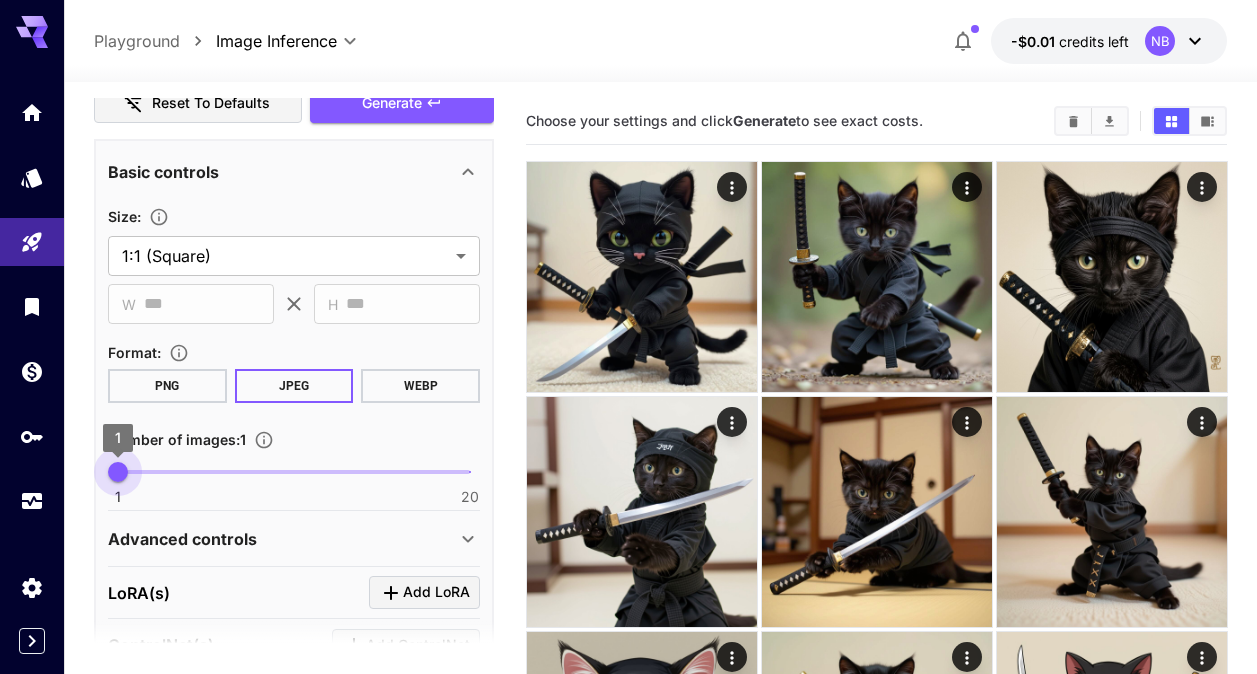 type on "*" 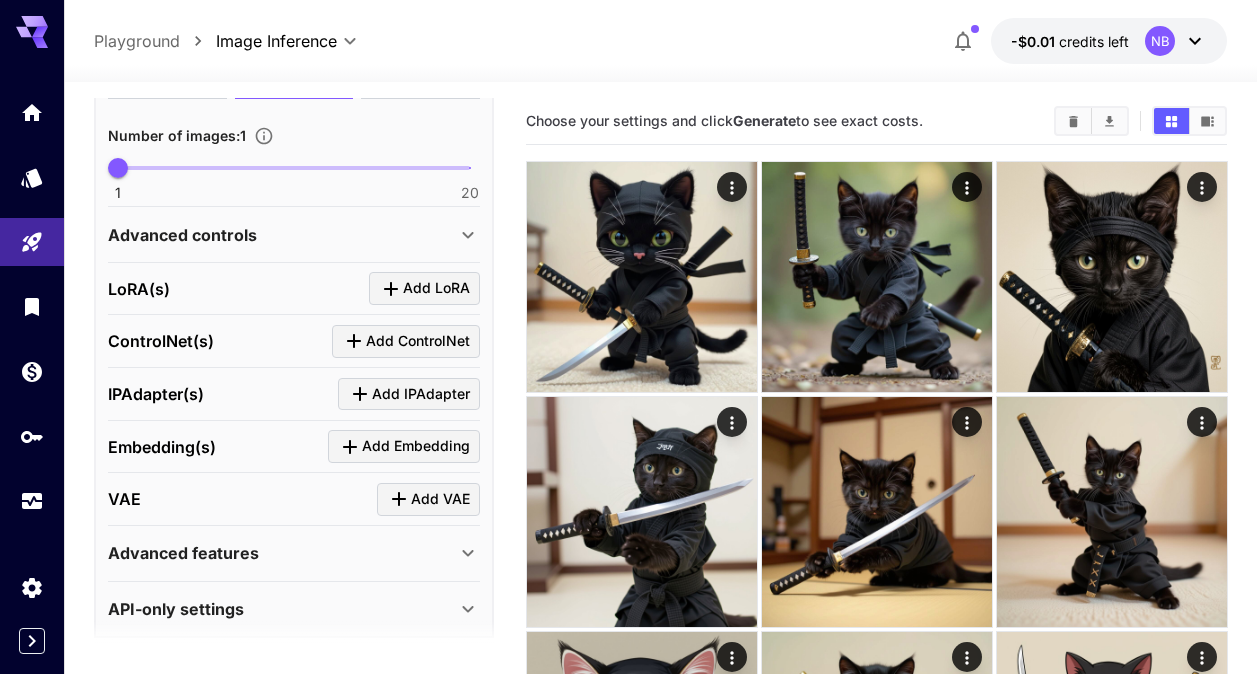 scroll, scrollTop: 645, scrollLeft: 0, axis: vertical 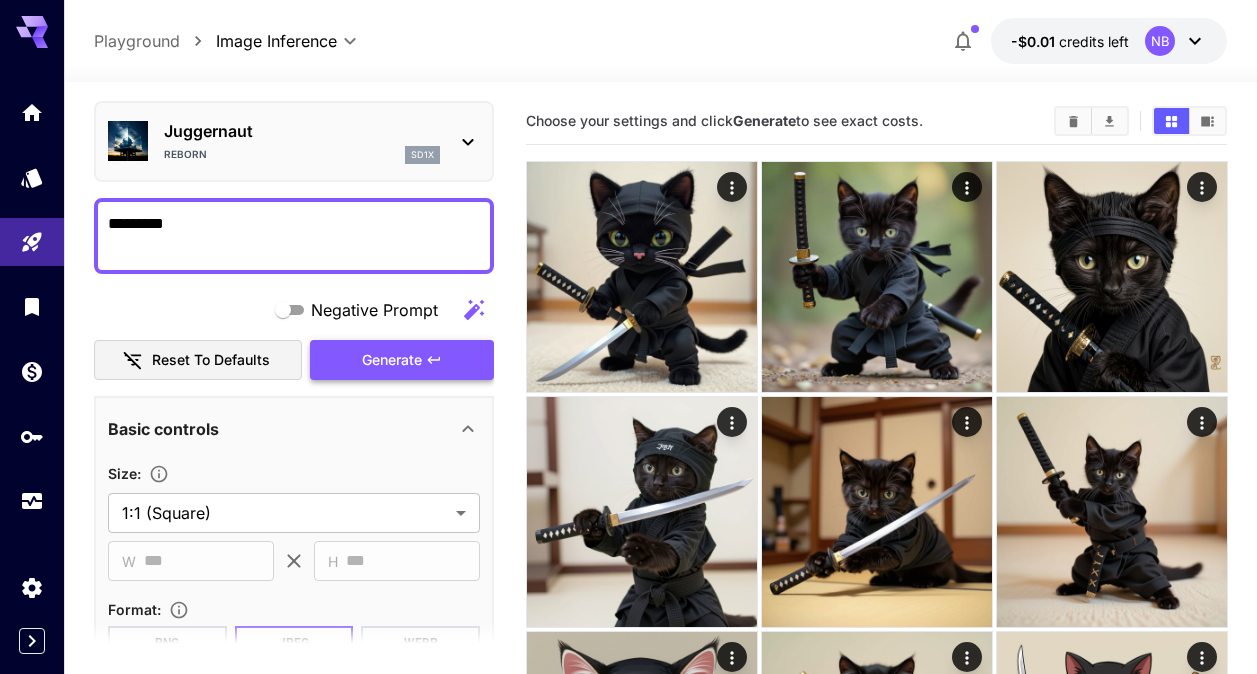 click on "Generate" at bounding box center [402, 360] 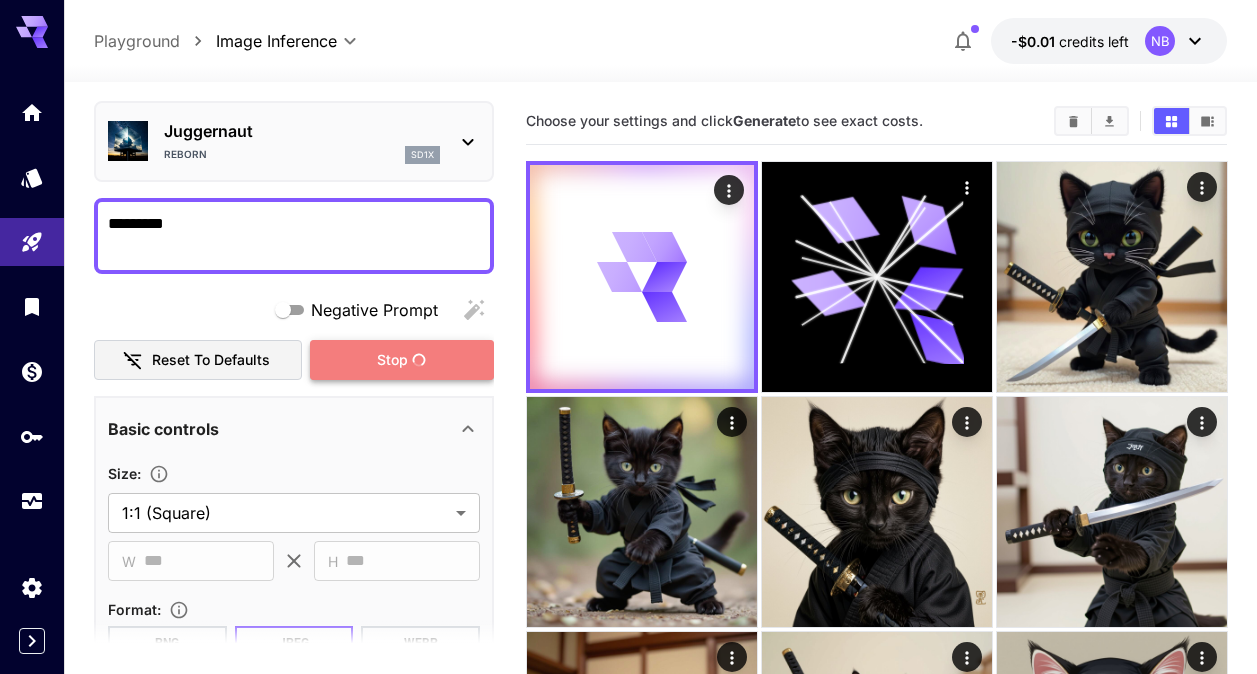 click on "Stop" at bounding box center (392, 360) 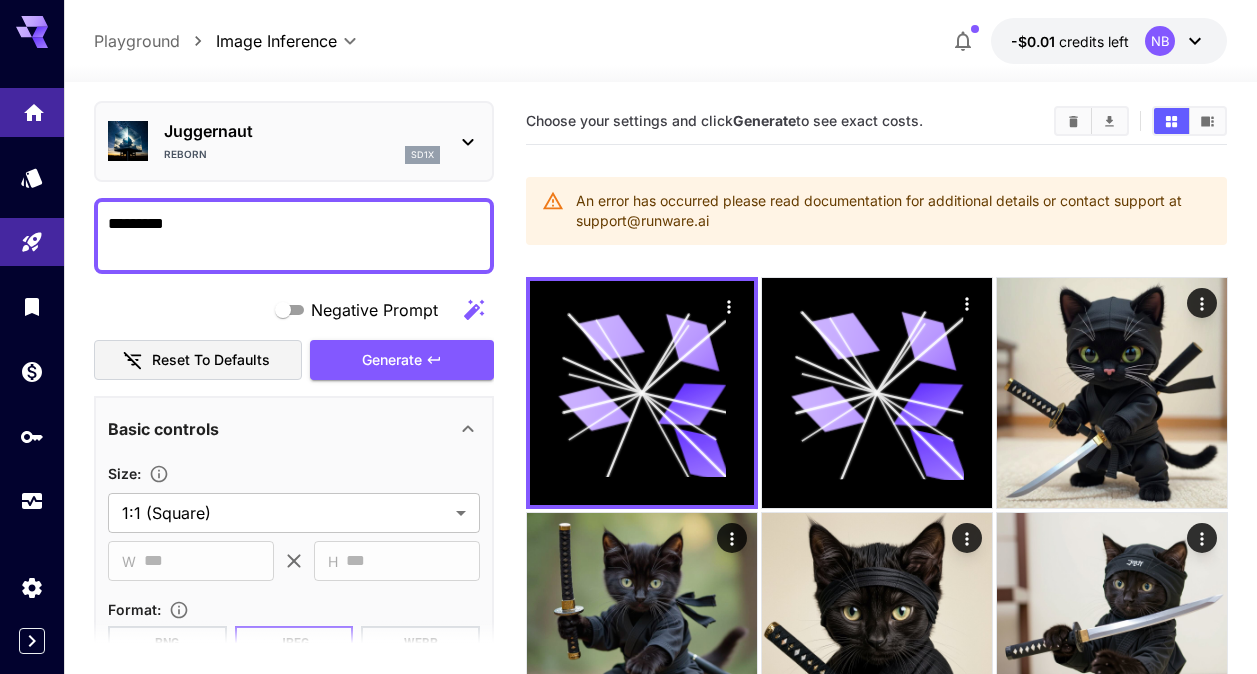 click at bounding box center [32, 112] 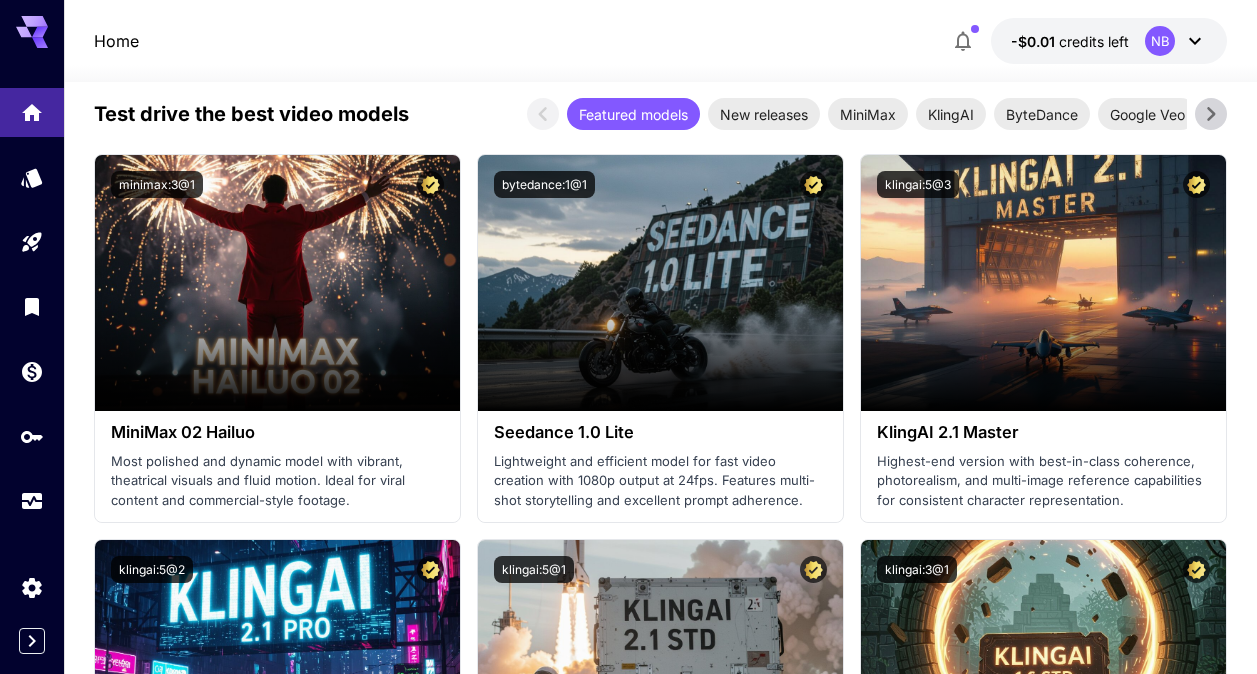 scroll, scrollTop: 551, scrollLeft: 0, axis: vertical 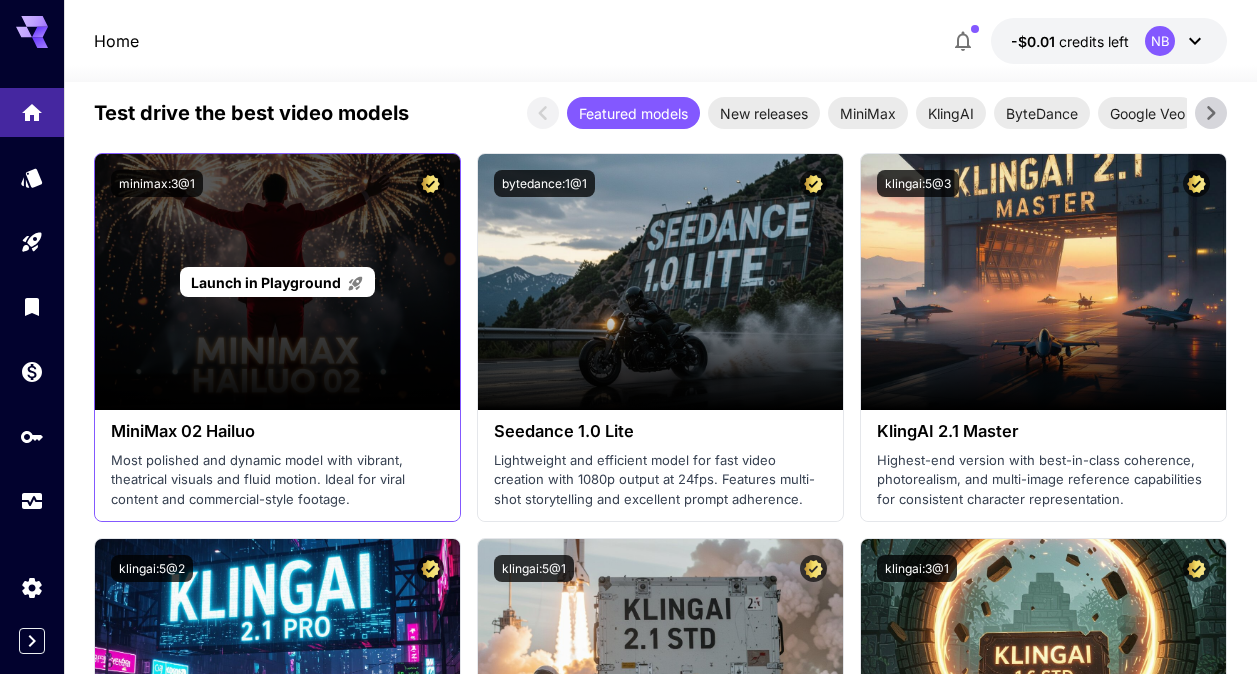 click on "Launch in Playground" at bounding box center (277, 282) 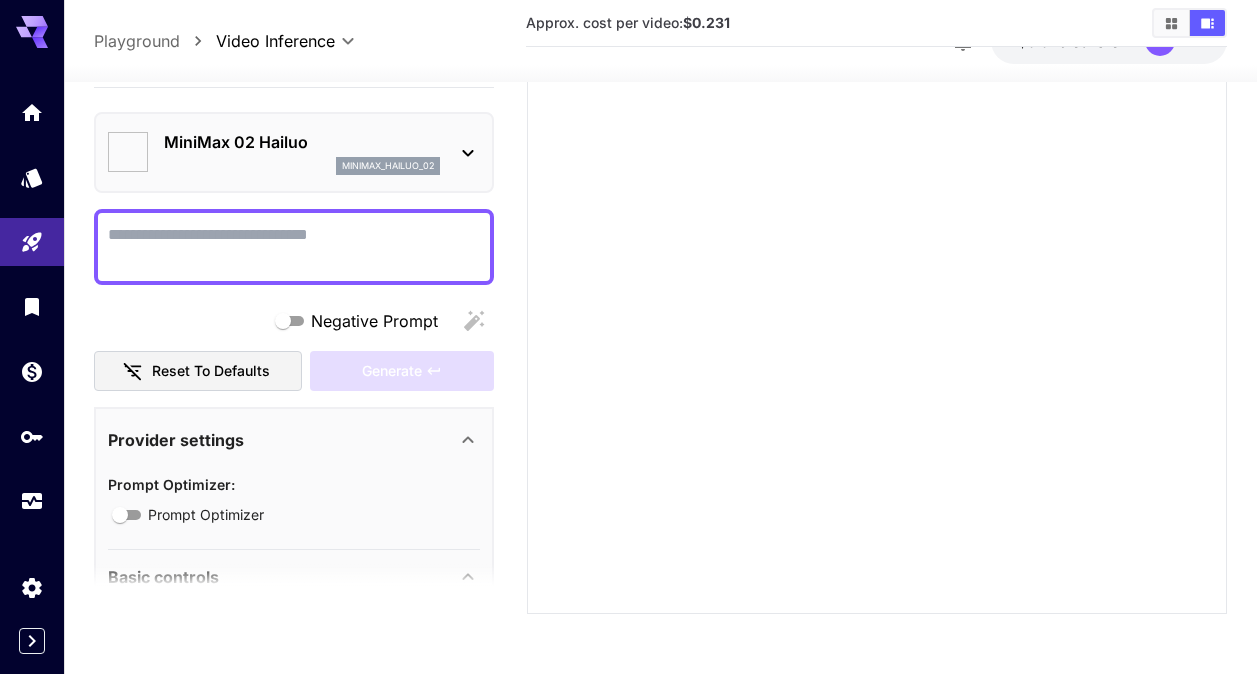 scroll, scrollTop: 0, scrollLeft: 0, axis: both 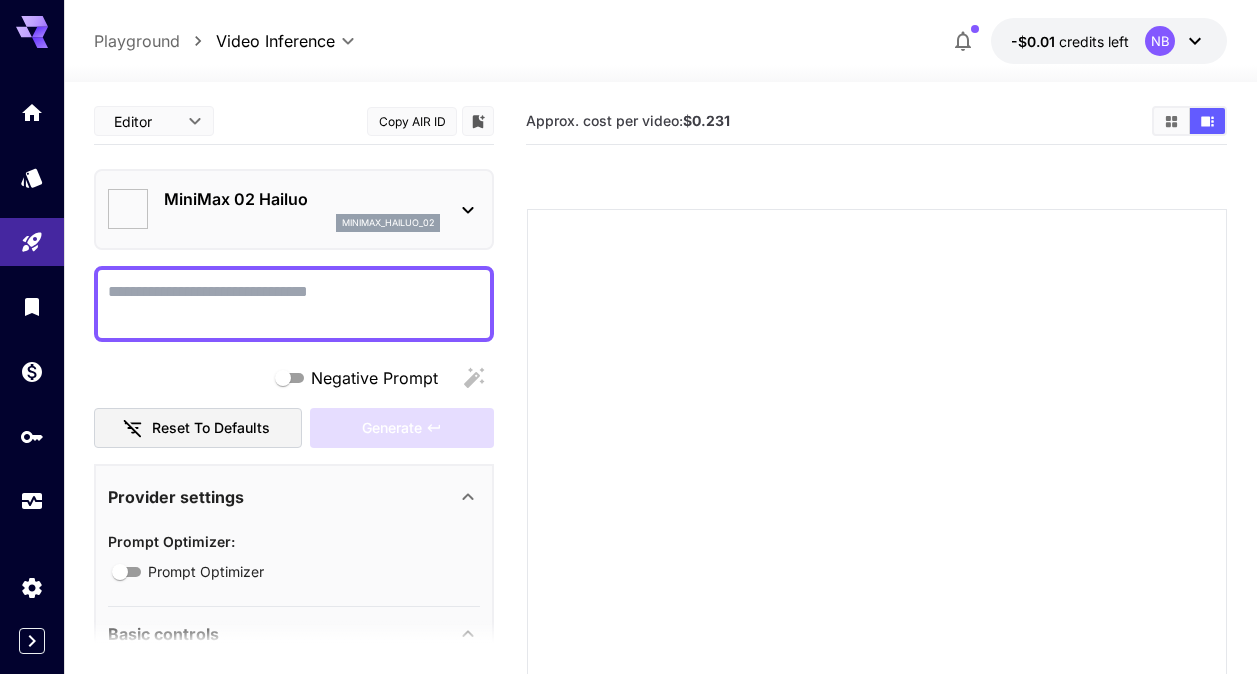 type on "*" 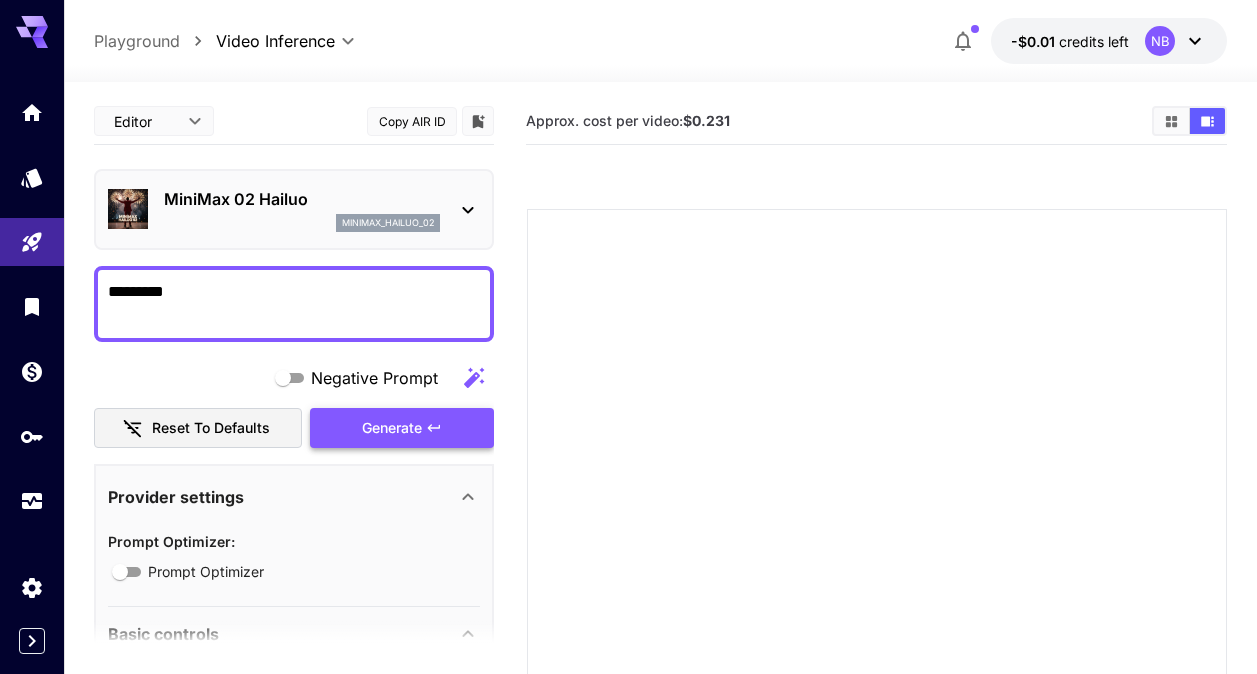 type on "*********" 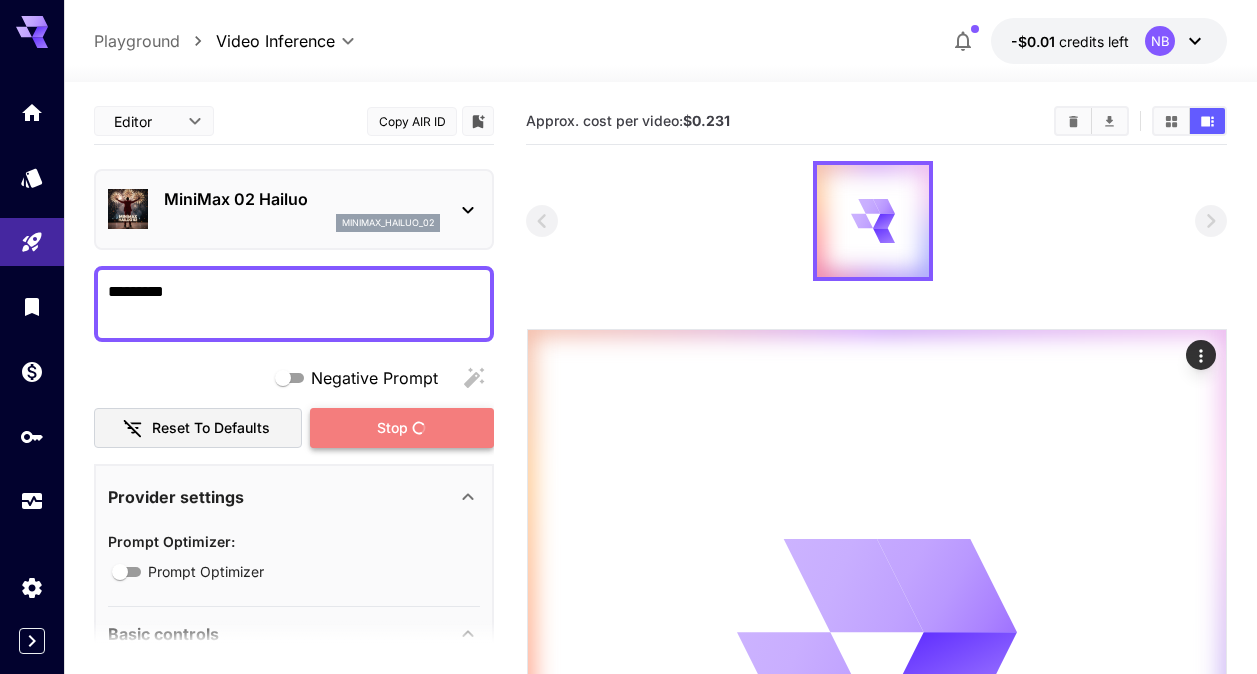 click on "Stop" at bounding box center (392, 428) 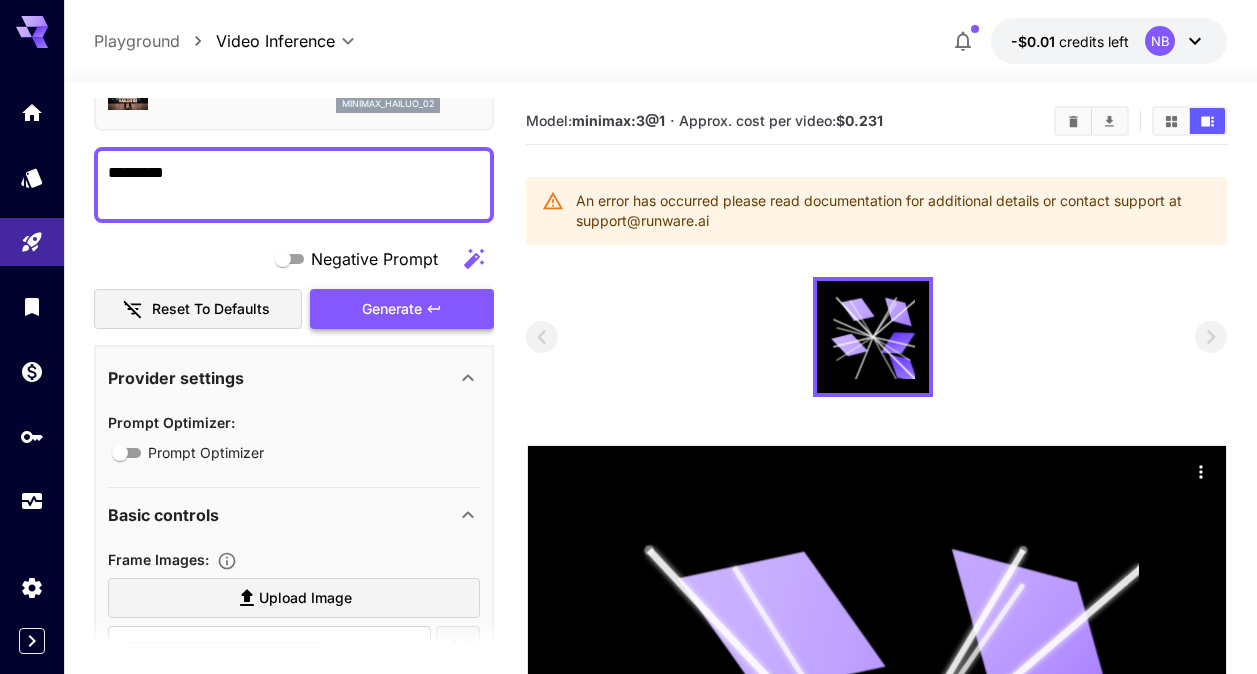 scroll, scrollTop: 114, scrollLeft: 0, axis: vertical 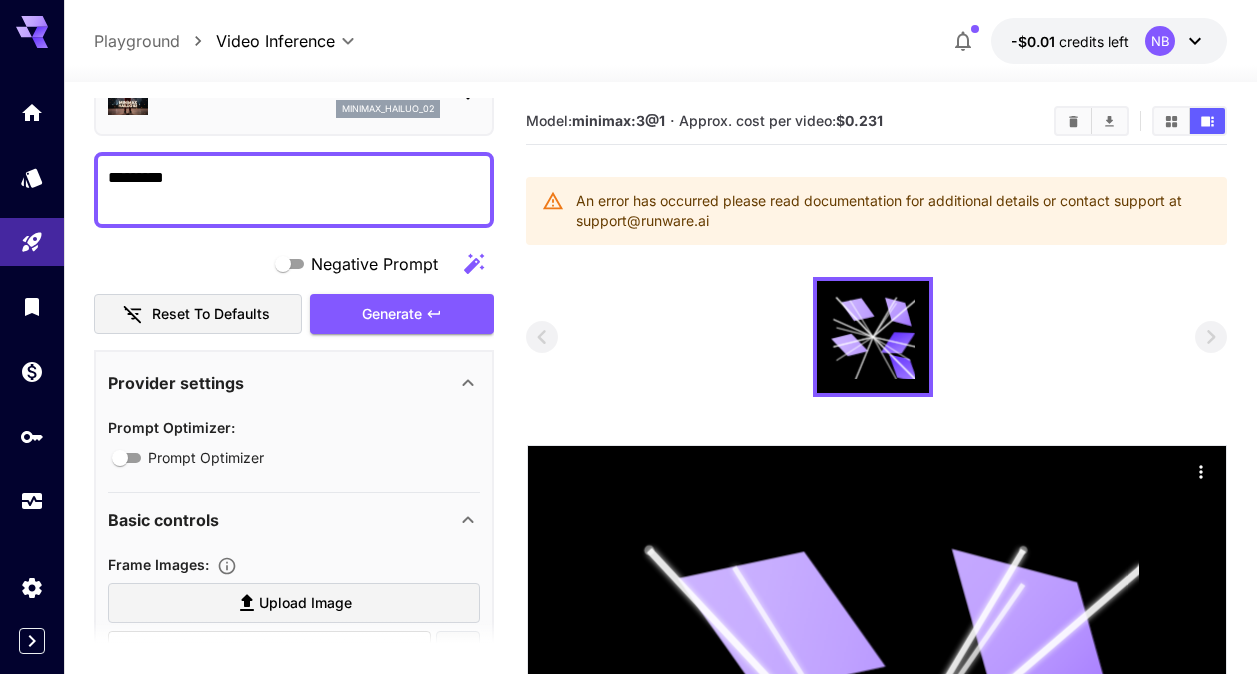 click on "Playground" at bounding box center [137, 41] 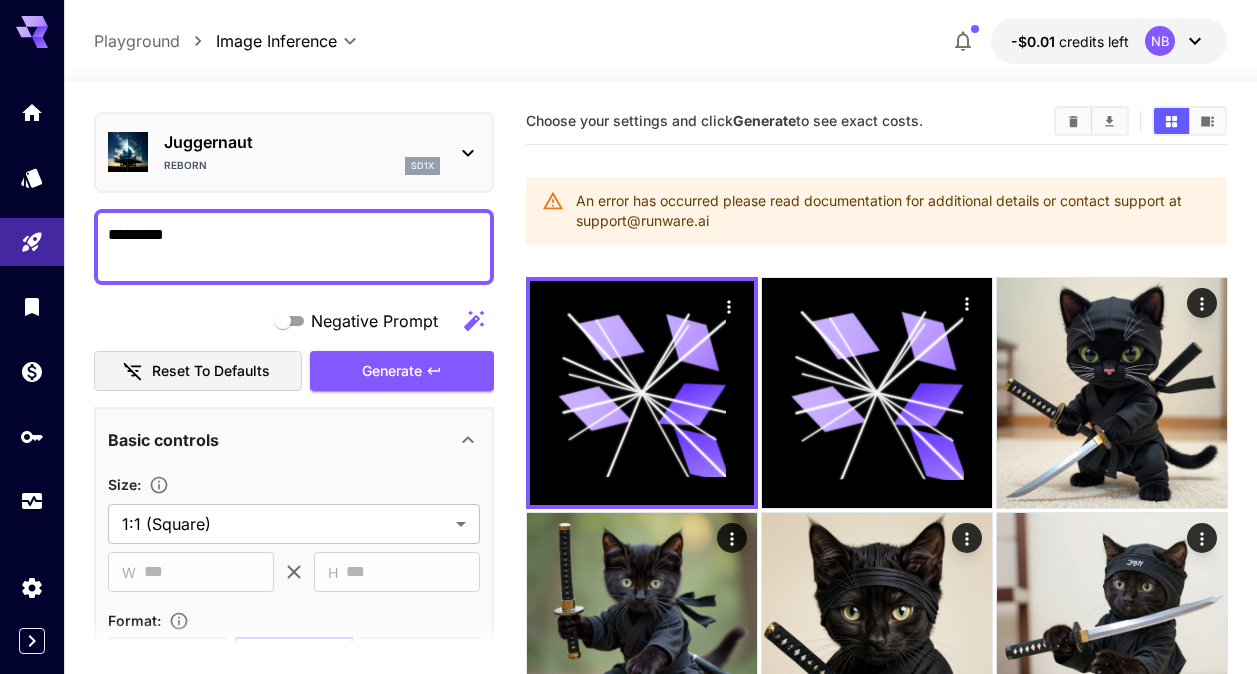 scroll, scrollTop: 0, scrollLeft: 0, axis: both 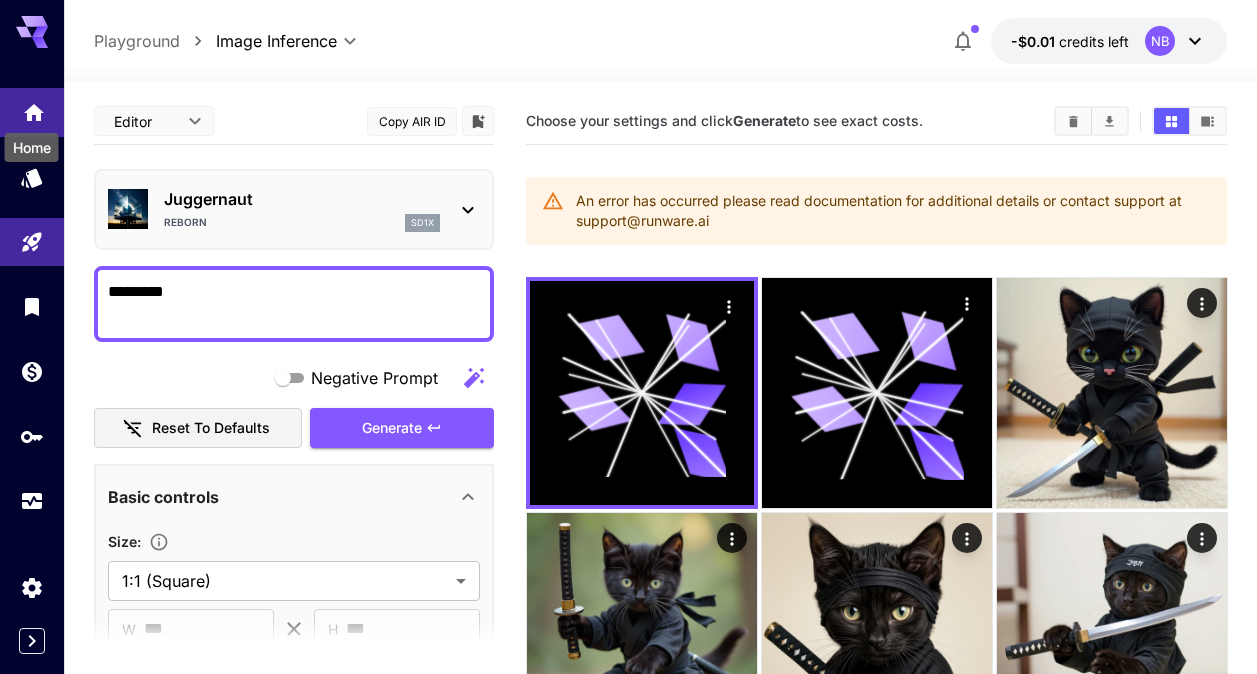 click 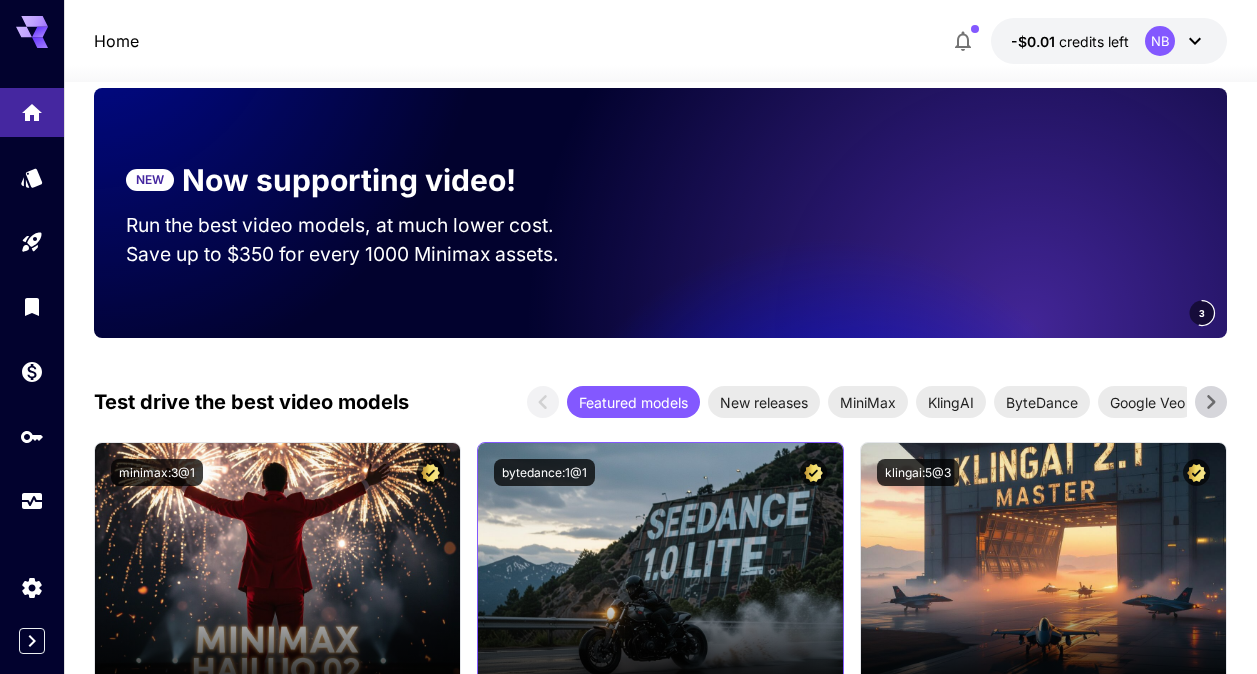 scroll, scrollTop: 0, scrollLeft: 0, axis: both 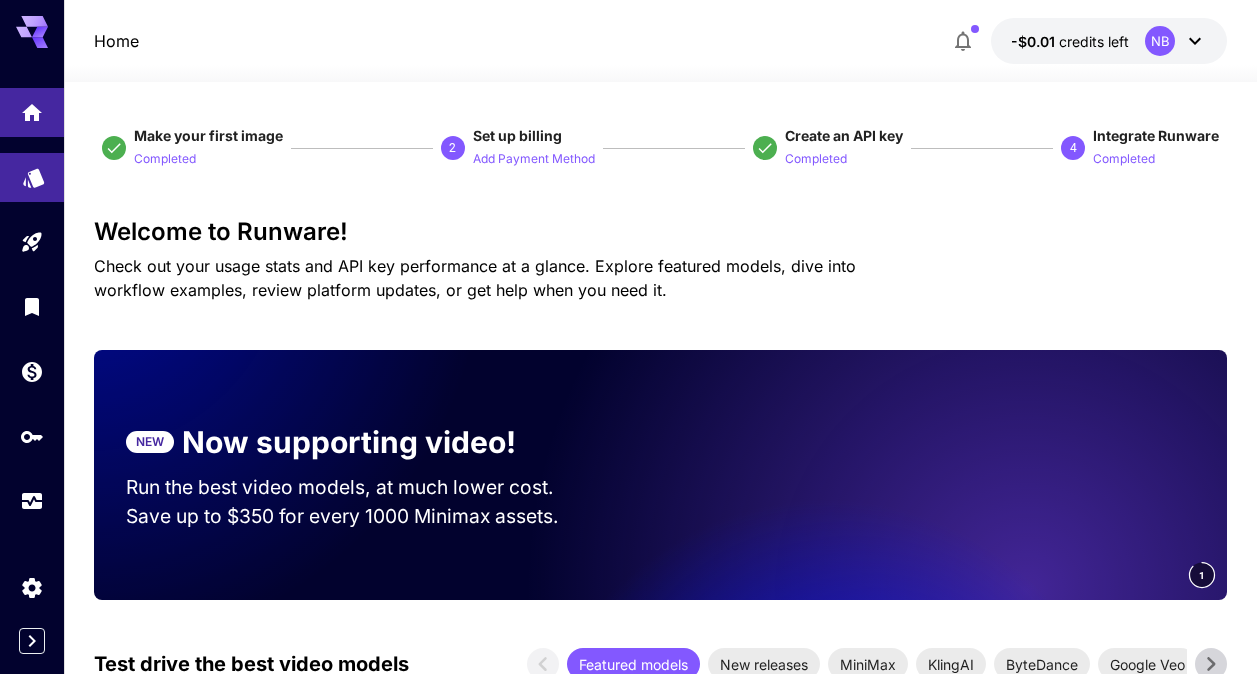 click at bounding box center [32, 177] 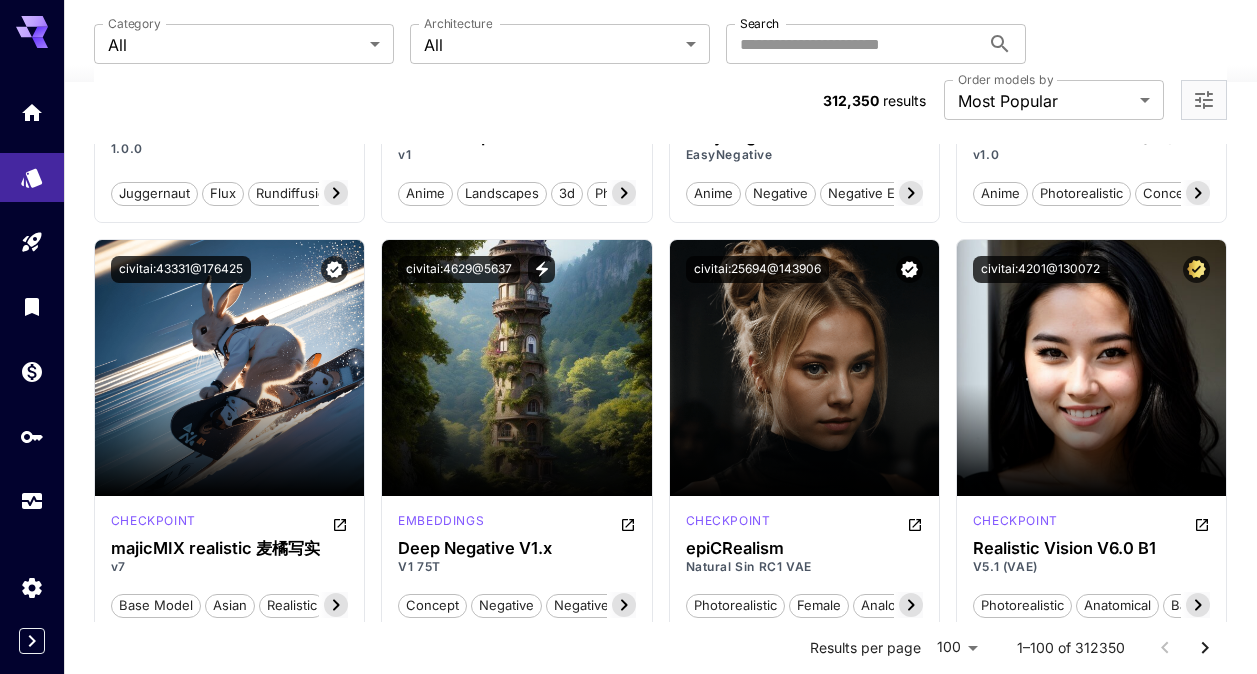 scroll, scrollTop: 2508, scrollLeft: 0, axis: vertical 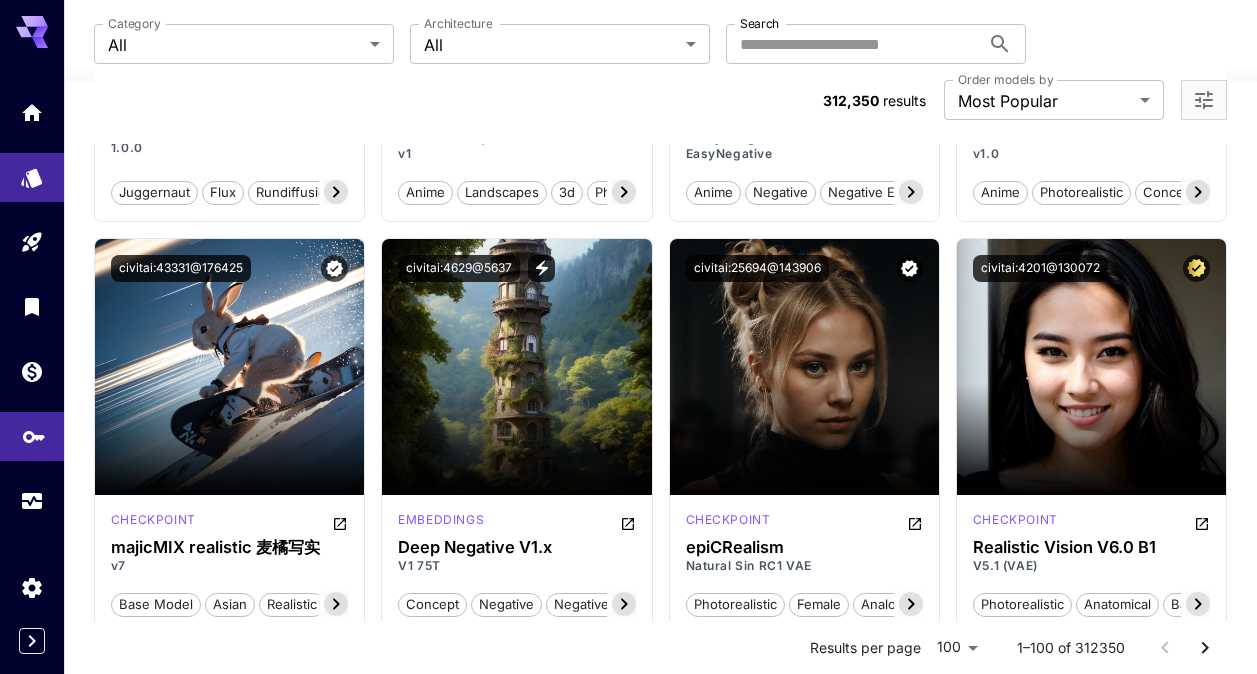 click at bounding box center (32, 436) 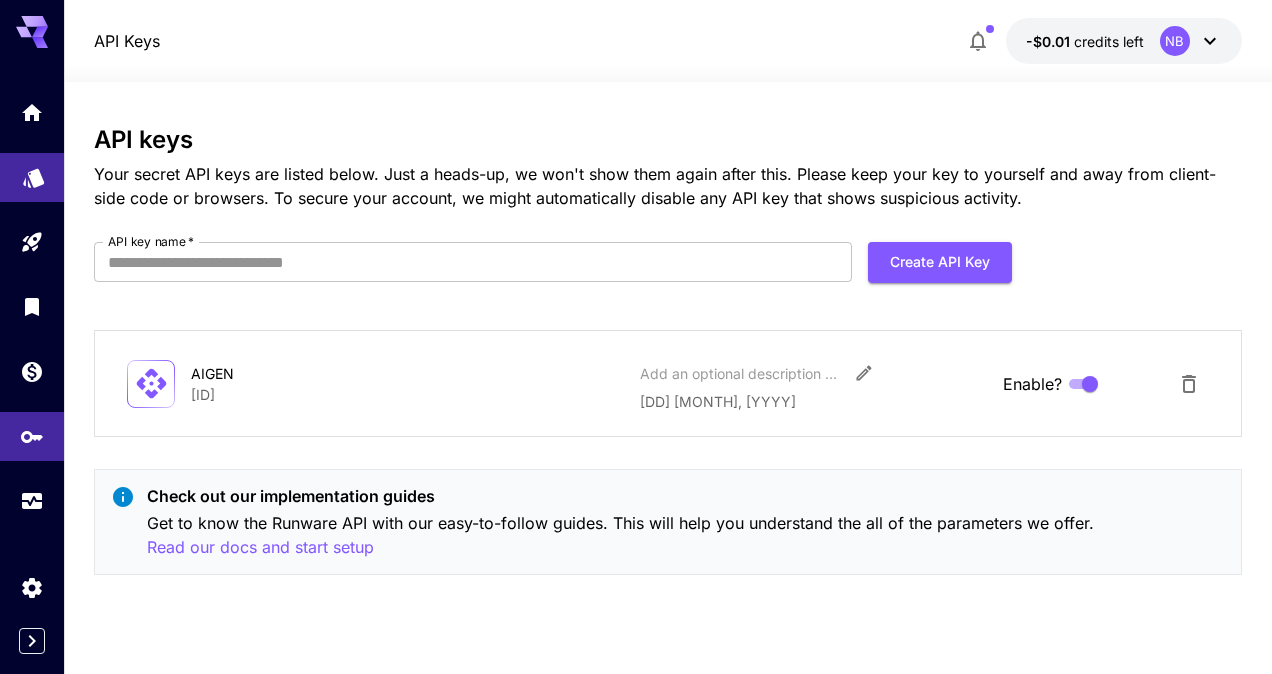 click at bounding box center [32, 177] 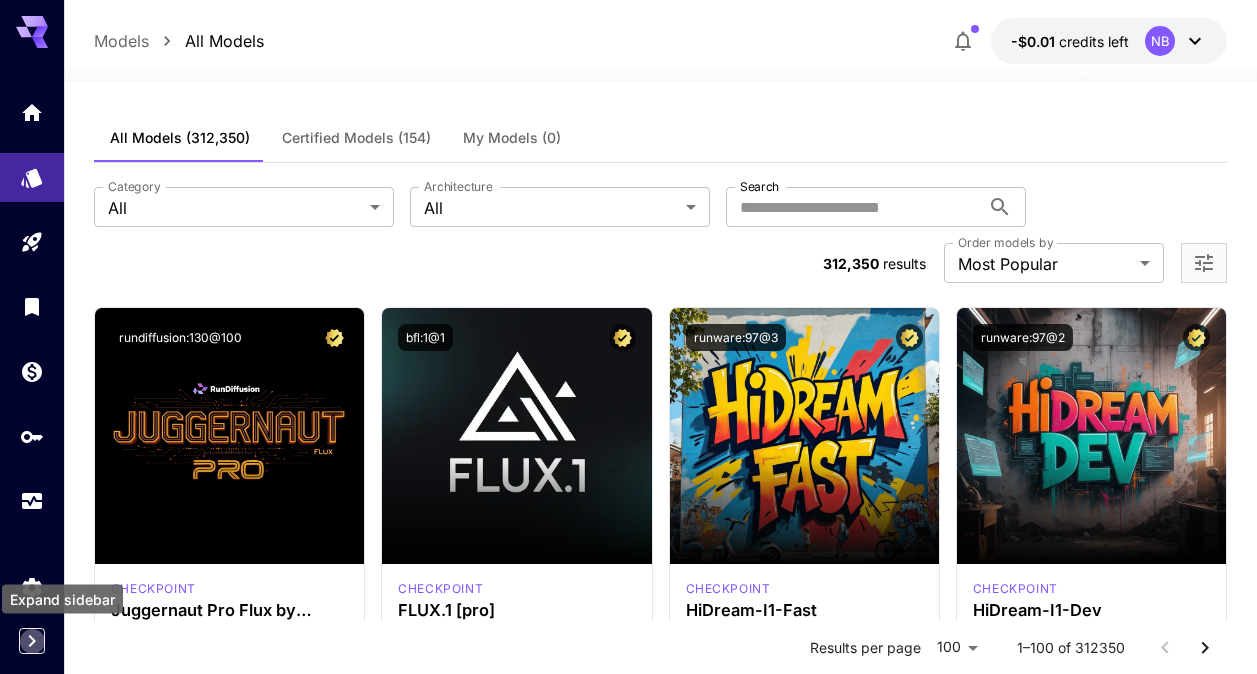 click 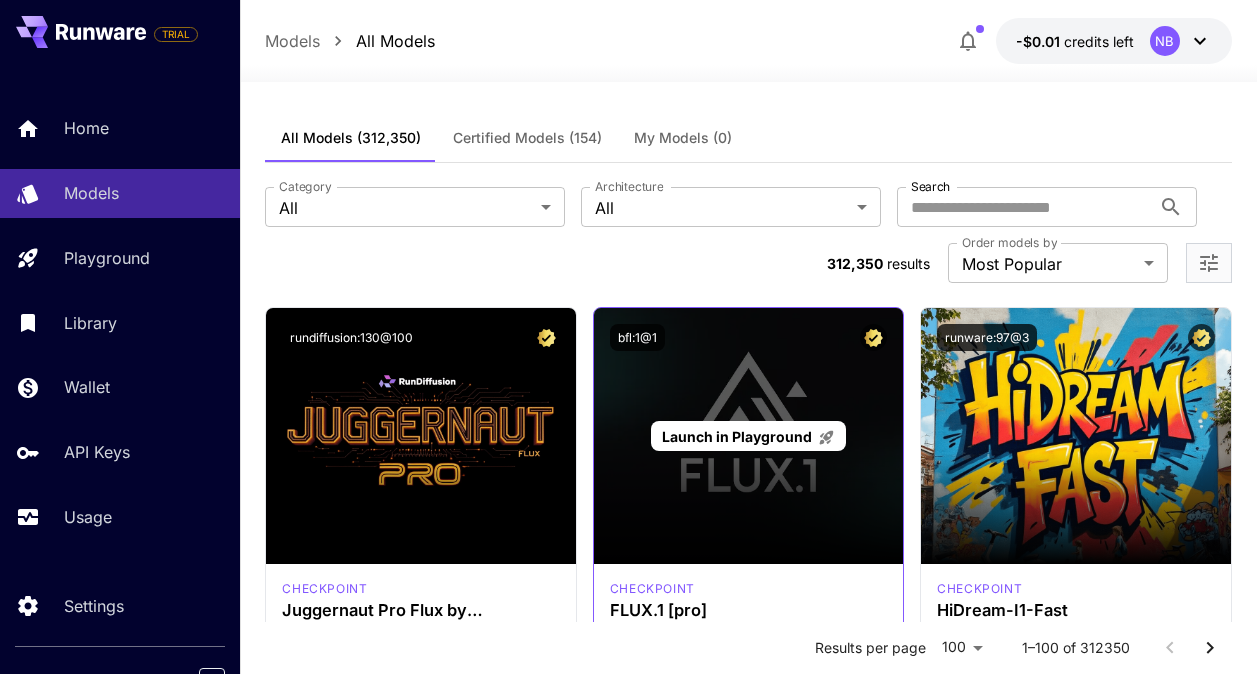 scroll, scrollTop: 34, scrollLeft: 0, axis: vertical 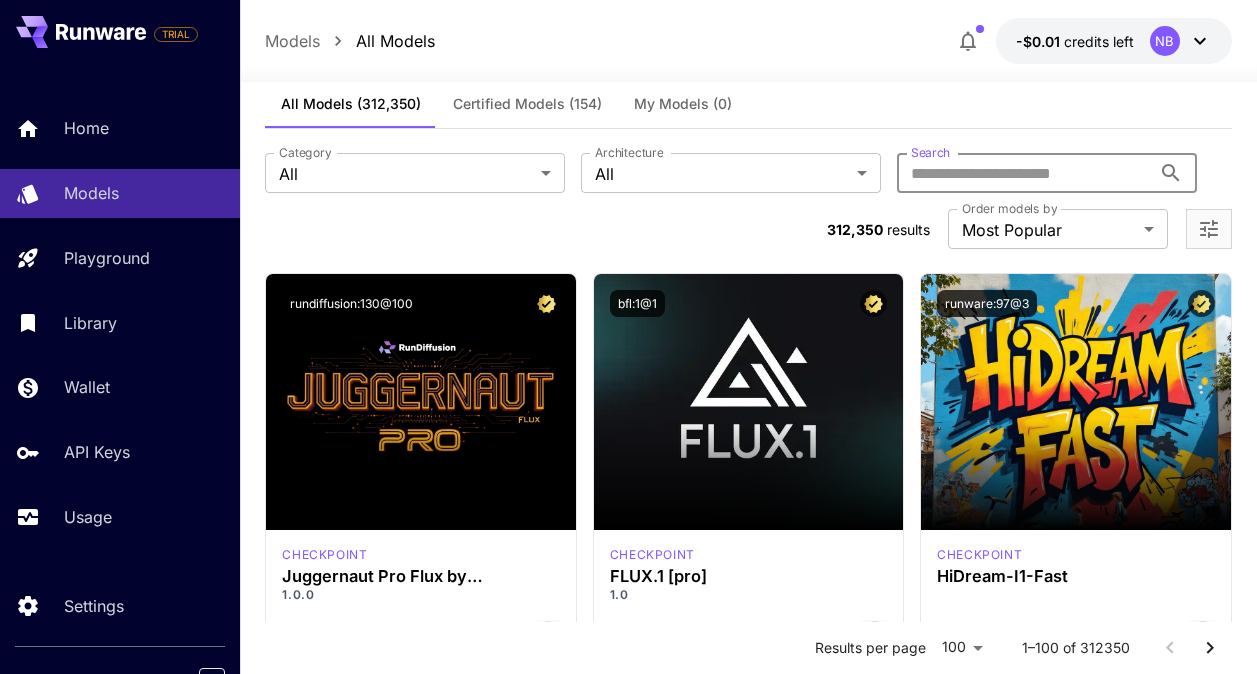 click on "Search" at bounding box center [1024, 173] 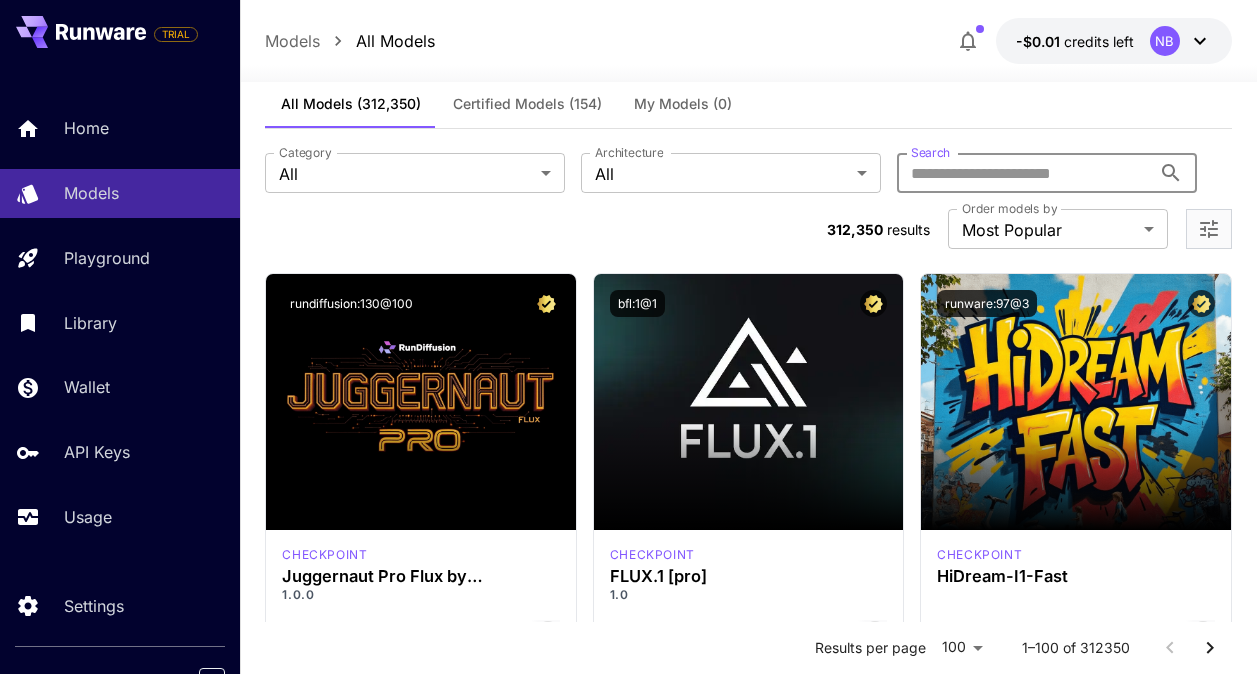 click on "Certified Models (154)" at bounding box center [527, 104] 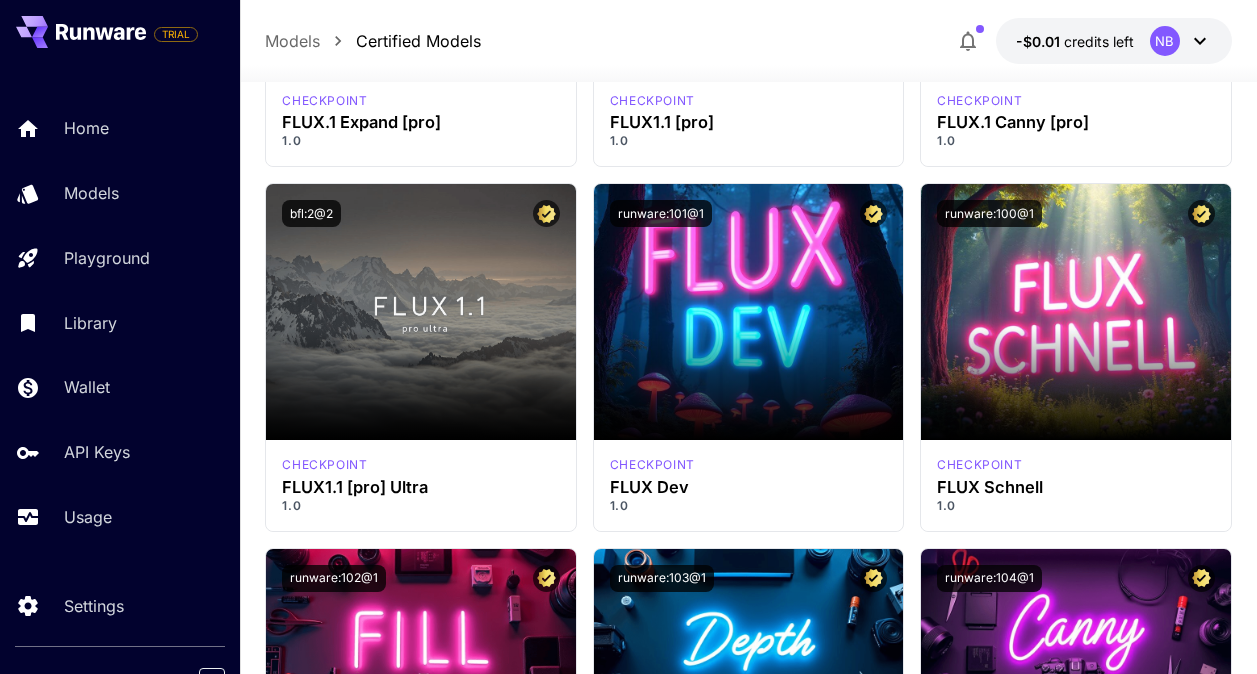 scroll, scrollTop: 1460, scrollLeft: 0, axis: vertical 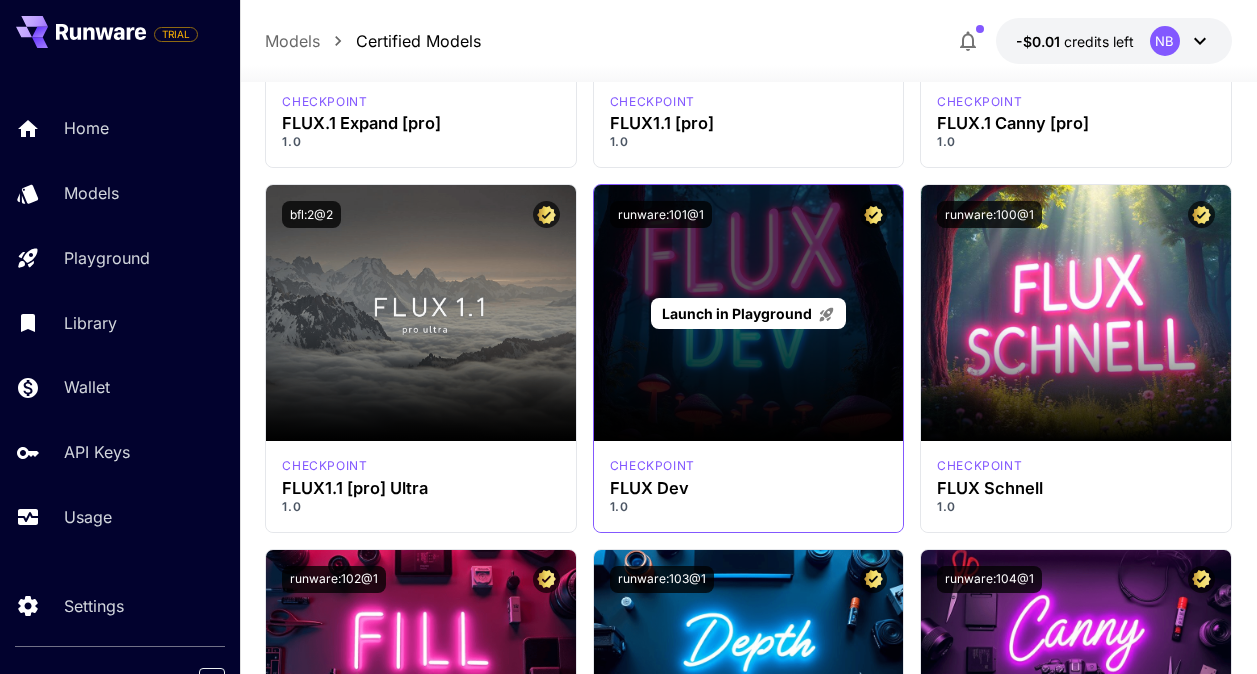 click on "Launch in Playground" at bounding box center [748, 313] 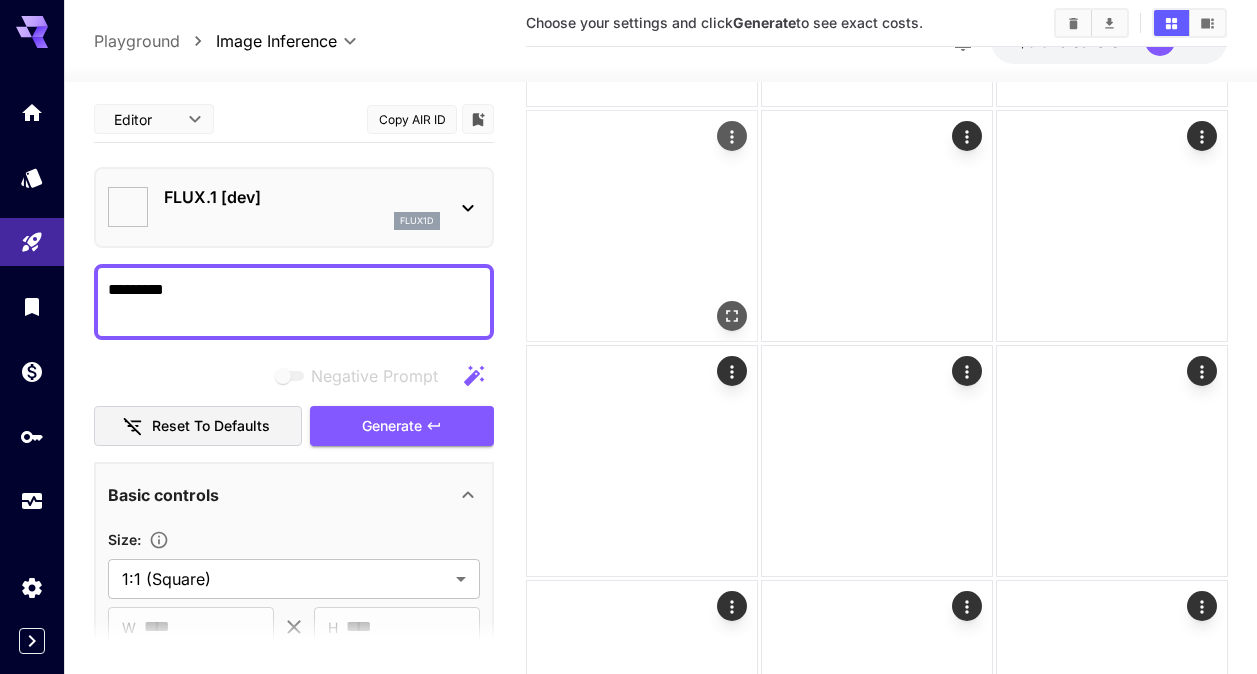 type on "**********" 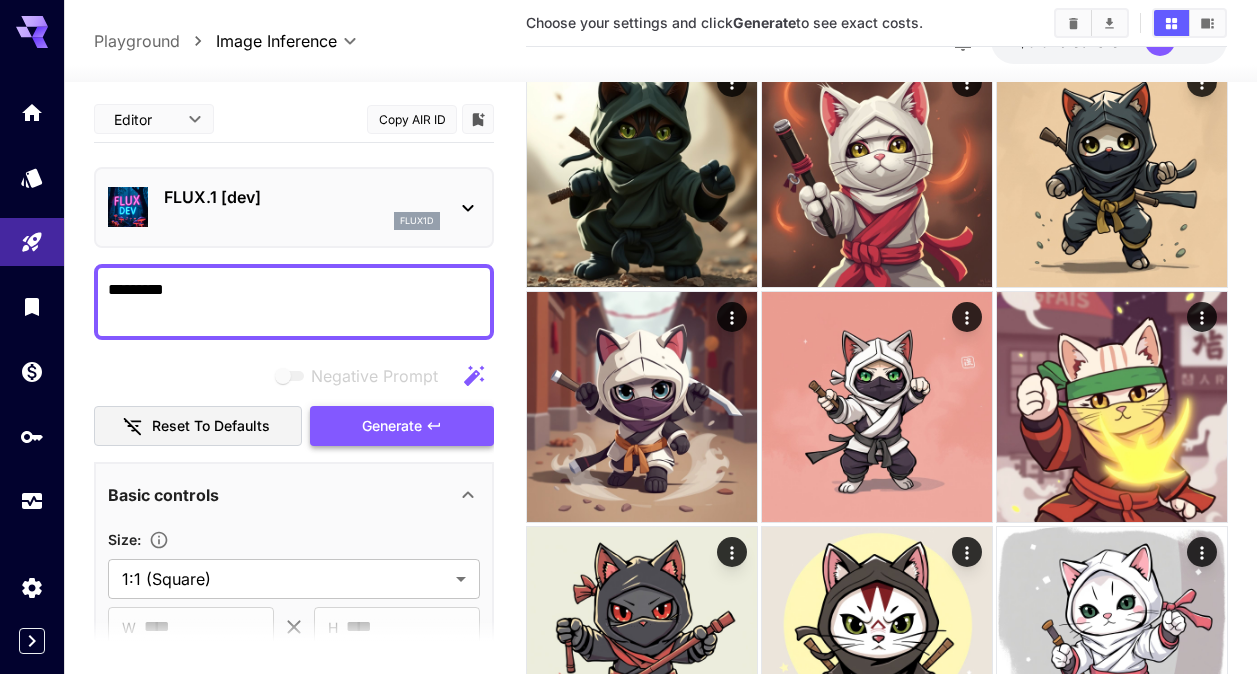 click on "Generate" at bounding box center (402, 426) 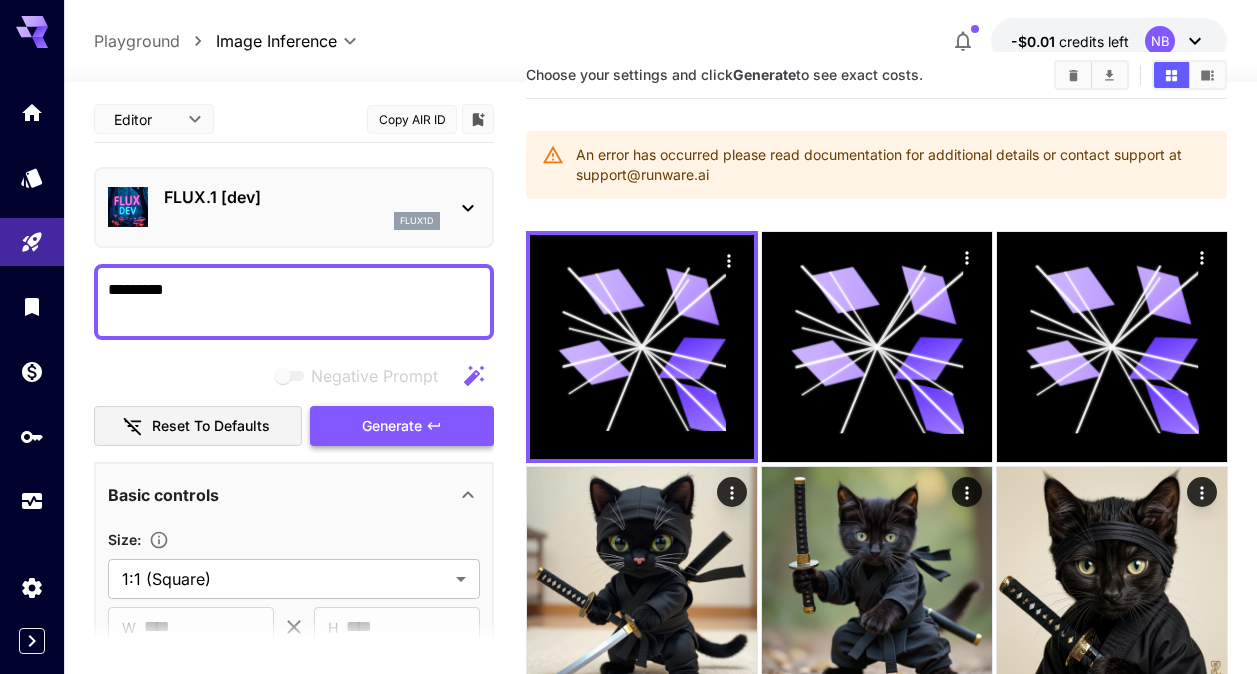 scroll, scrollTop: 0, scrollLeft: 0, axis: both 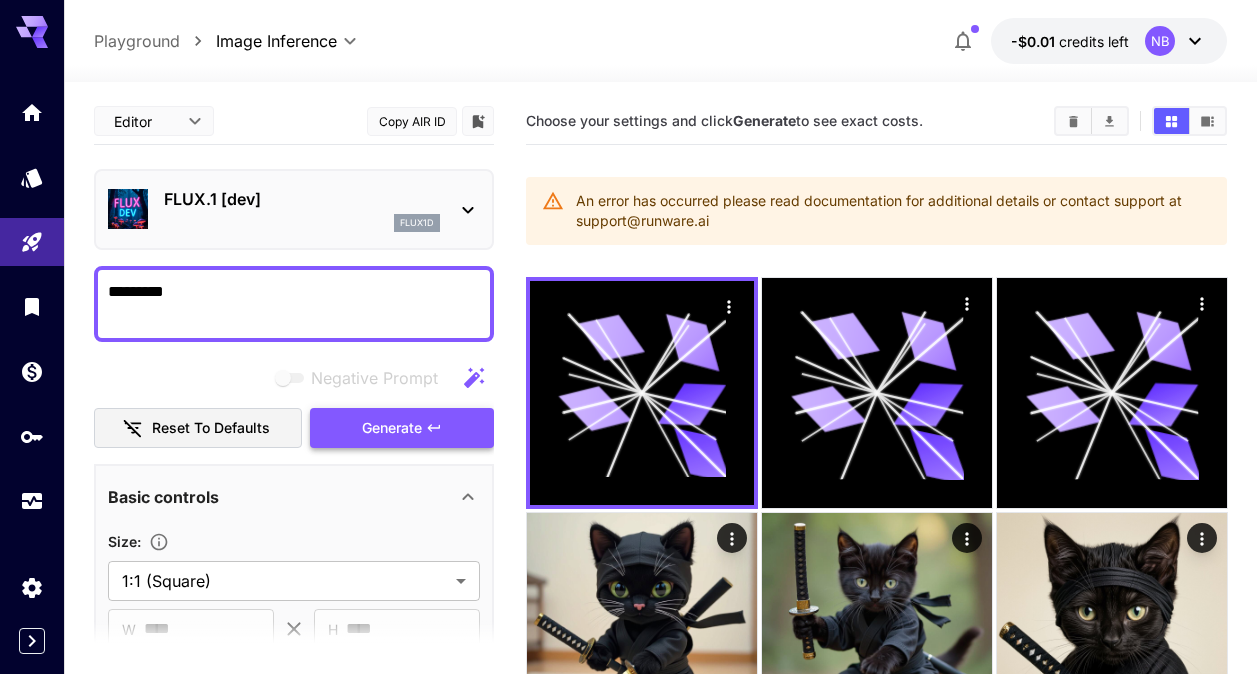 click on "Generate" at bounding box center (392, 428) 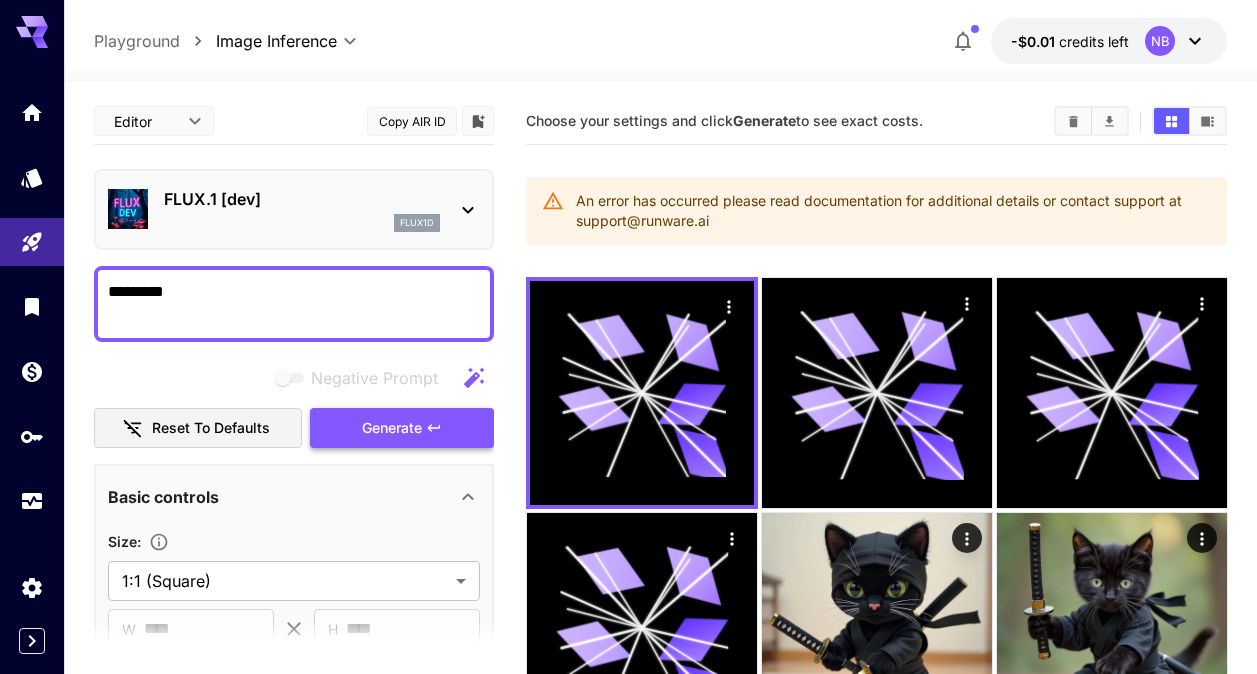 click on "Generate" at bounding box center [392, 428] 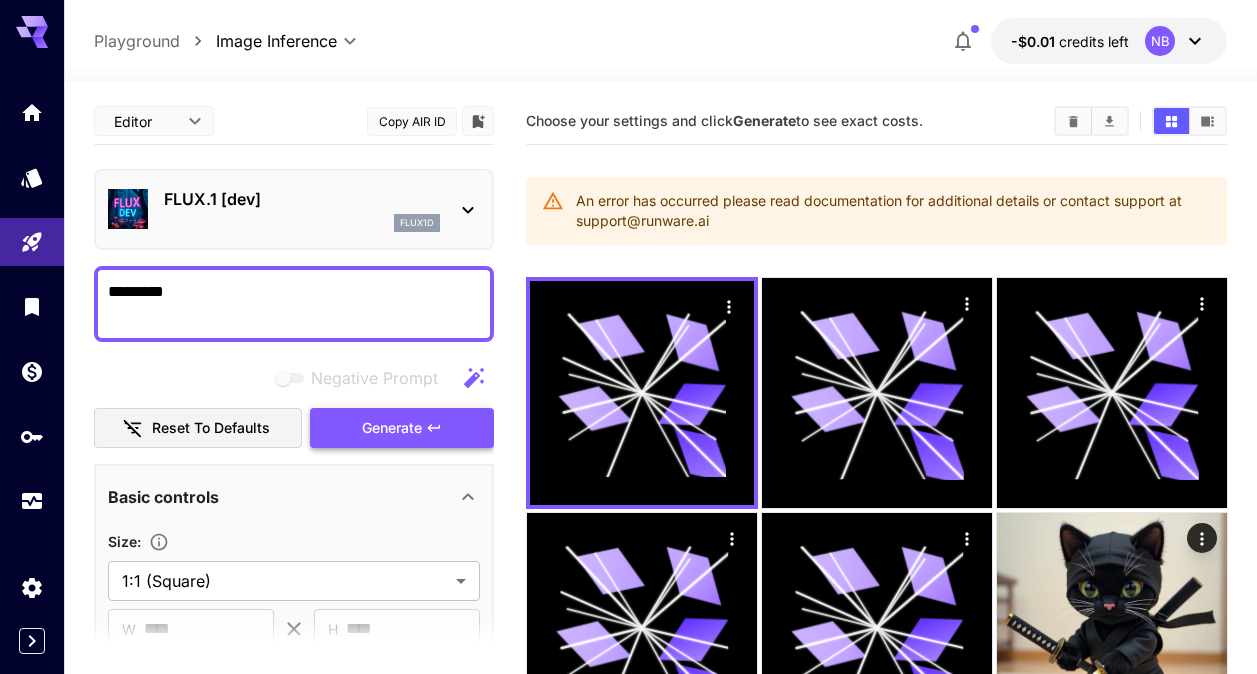 click on "Generate" at bounding box center [392, 428] 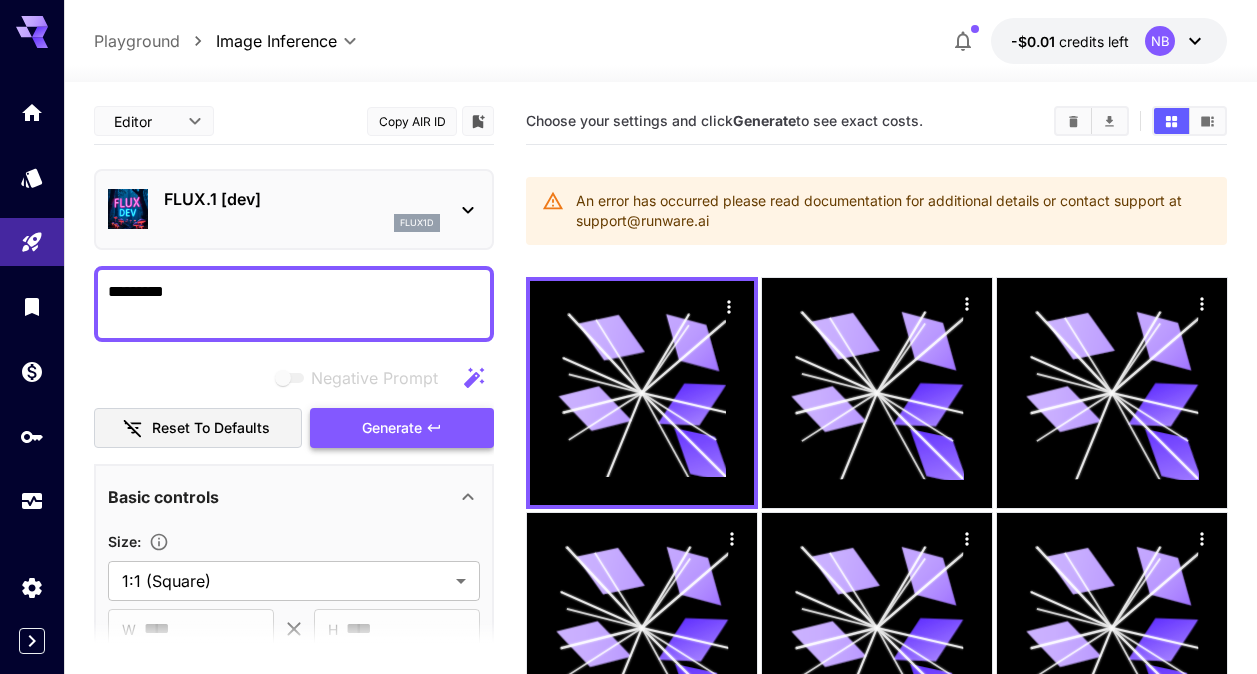 click on "Generate" at bounding box center [392, 428] 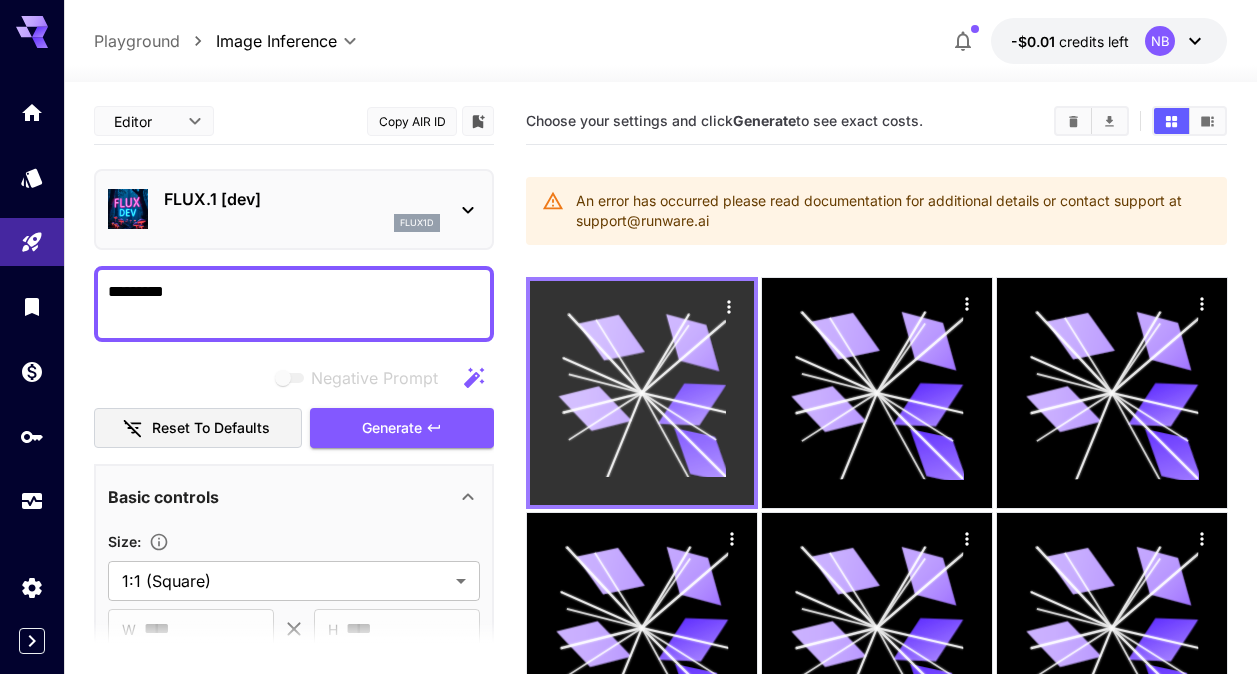 click at bounding box center (642, 393) 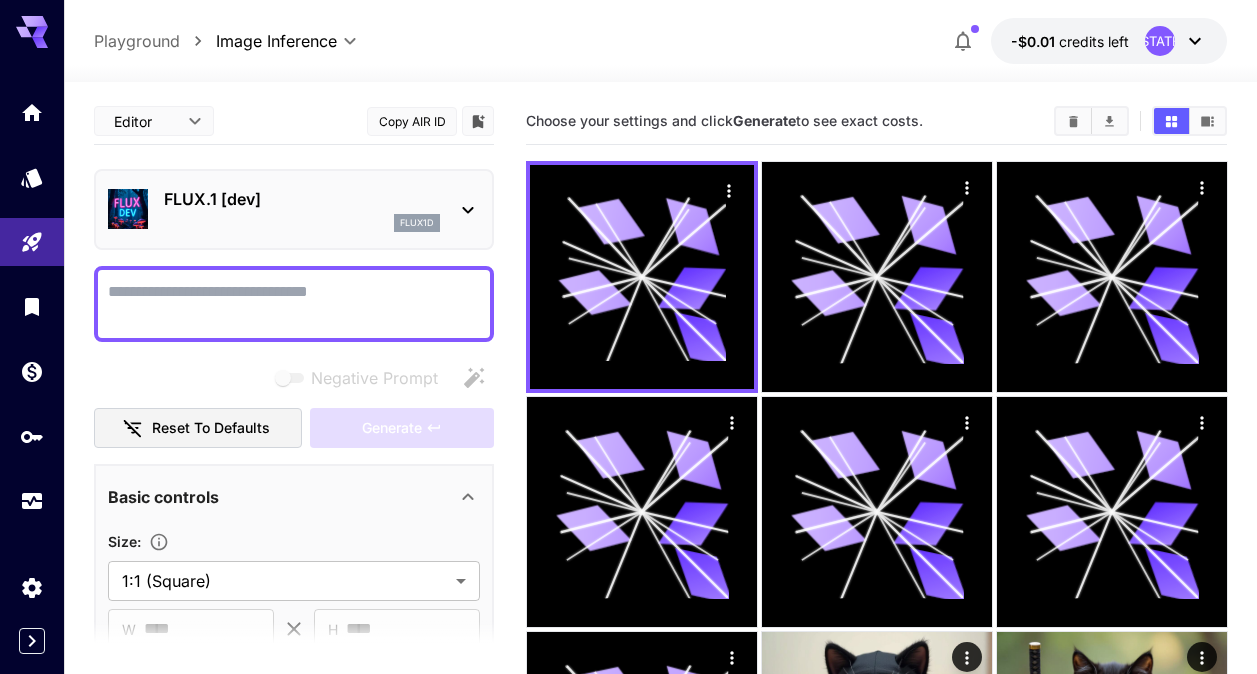 scroll, scrollTop: 0, scrollLeft: 0, axis: both 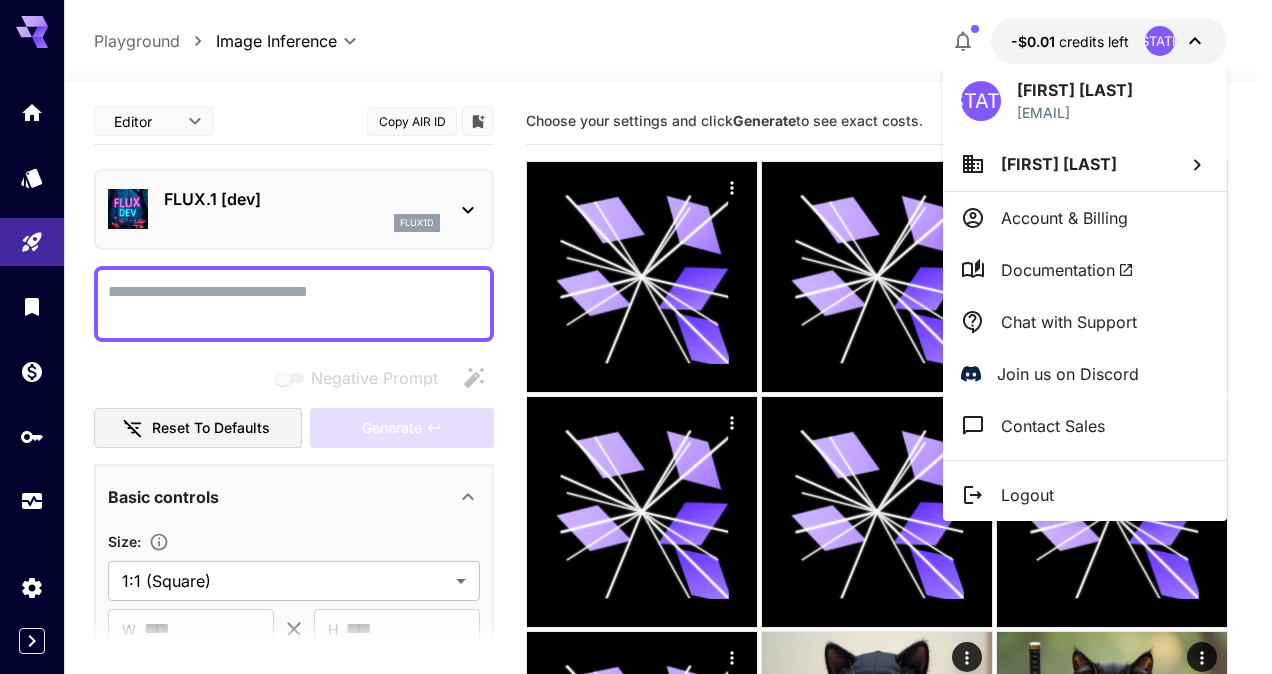 click on "Account & Billing" at bounding box center [1064, 218] 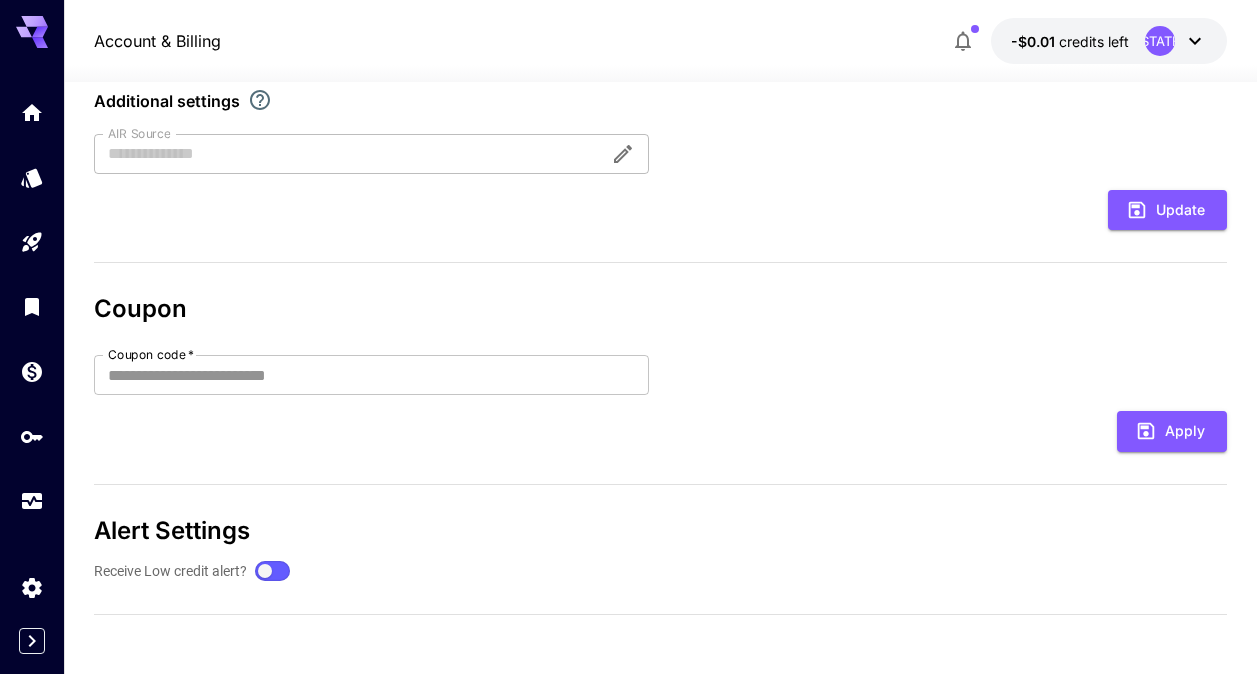 scroll, scrollTop: 0, scrollLeft: 0, axis: both 